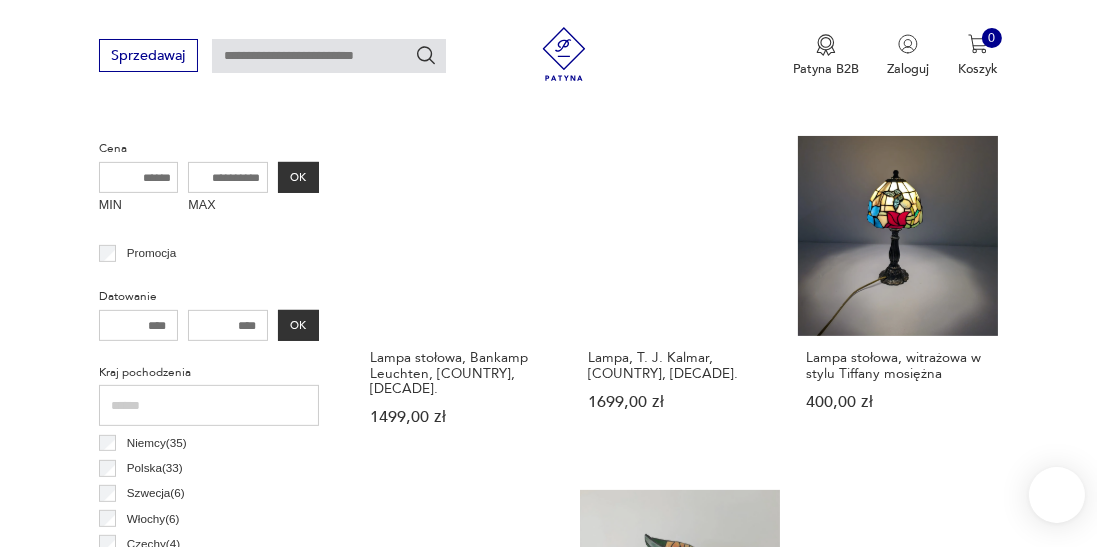 scroll, scrollTop: 693, scrollLeft: 0, axis: vertical 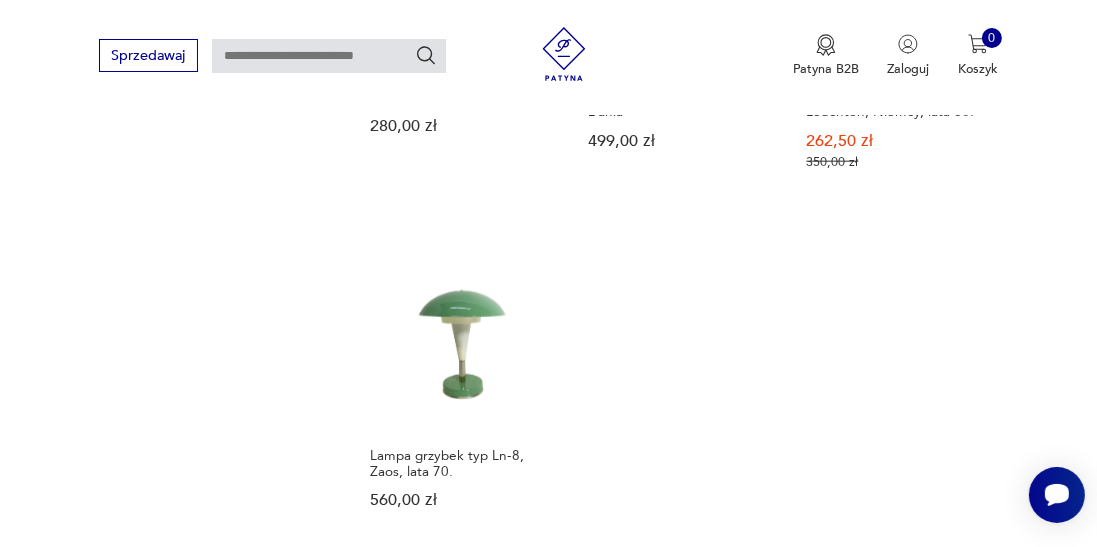 click on "3" at bounding box center [665, 623] 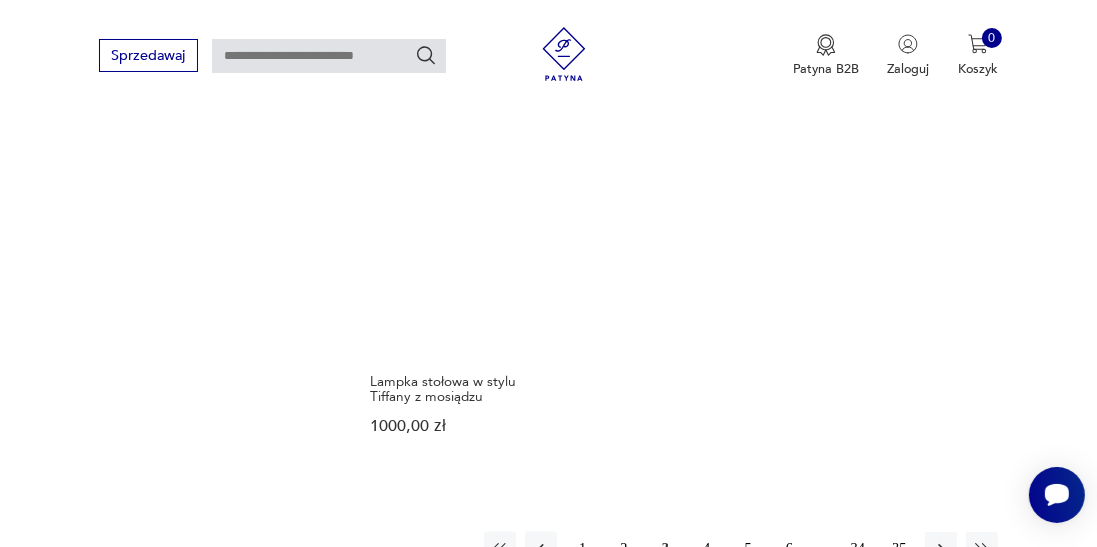 scroll, scrollTop: 2460, scrollLeft: 0, axis: vertical 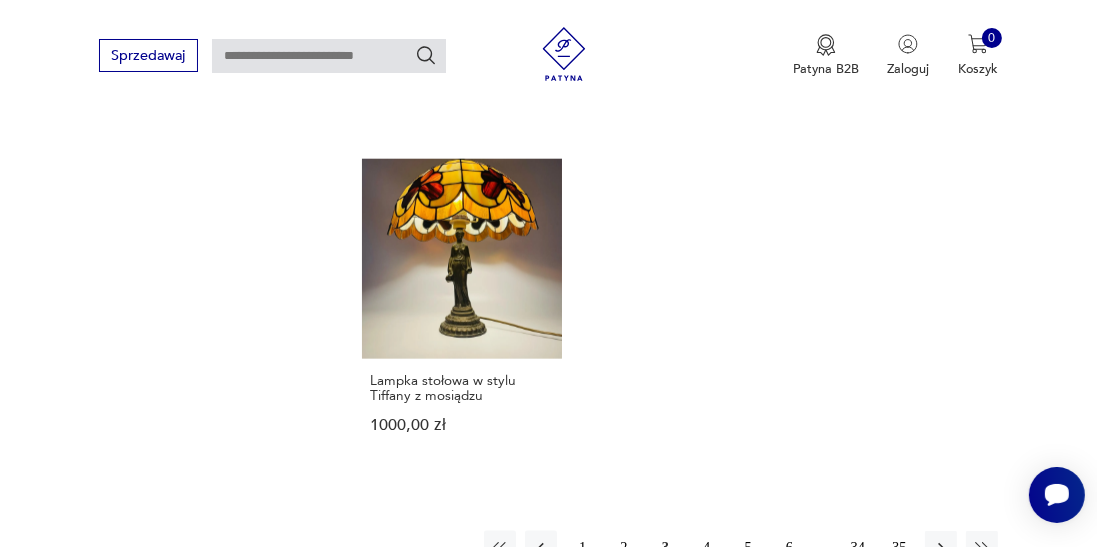 click on "4" at bounding box center [707, 547] 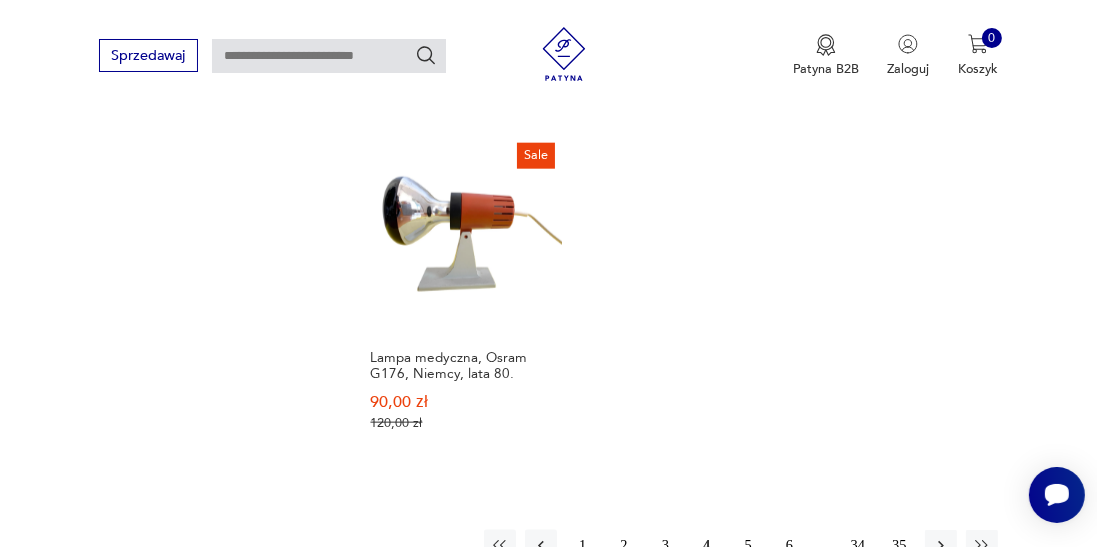 scroll, scrollTop: 2410, scrollLeft: 0, axis: vertical 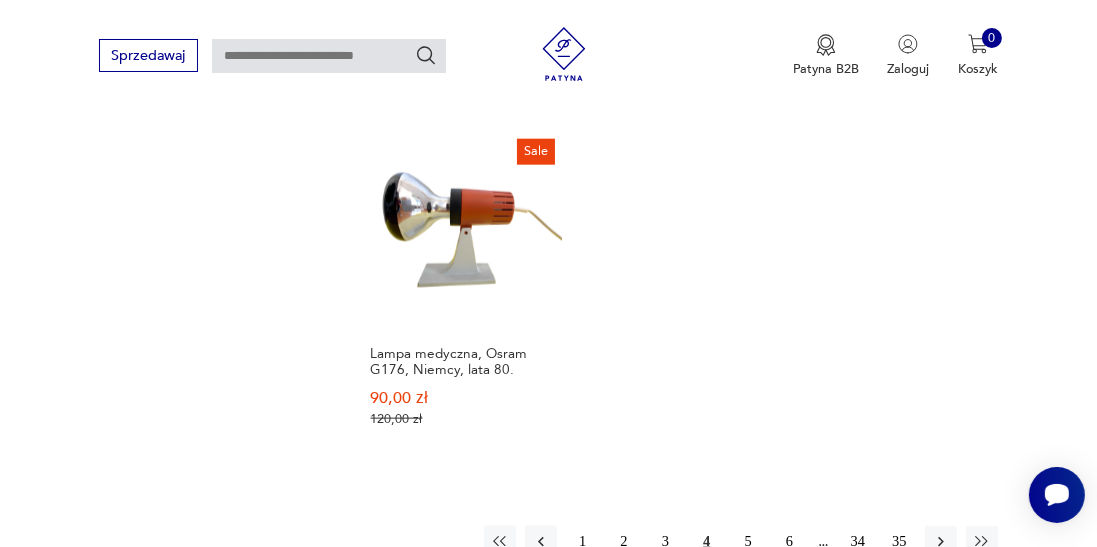 click on "5" at bounding box center (748, 542) 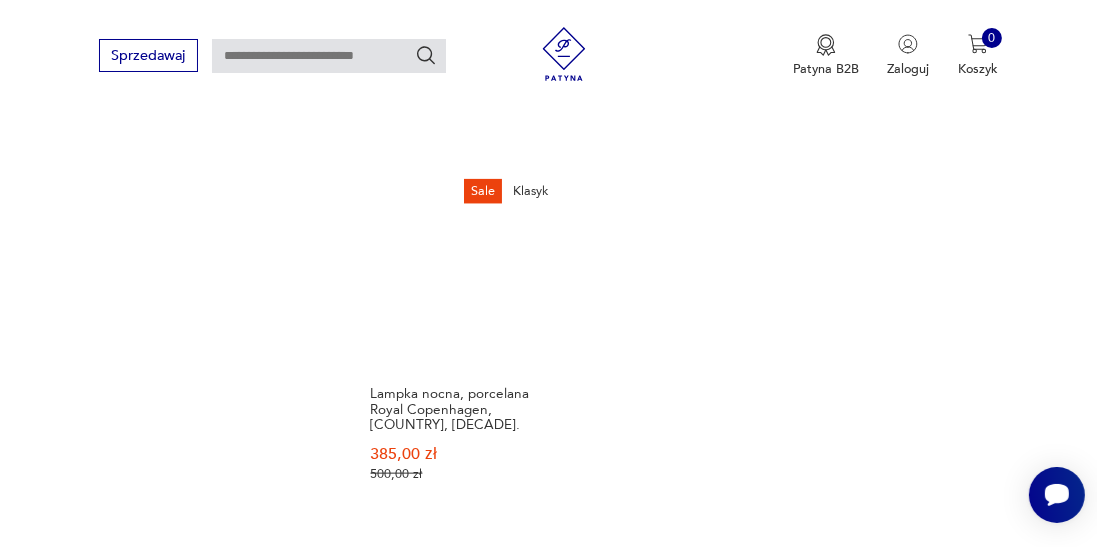 scroll, scrollTop: 2409, scrollLeft: 0, axis: vertical 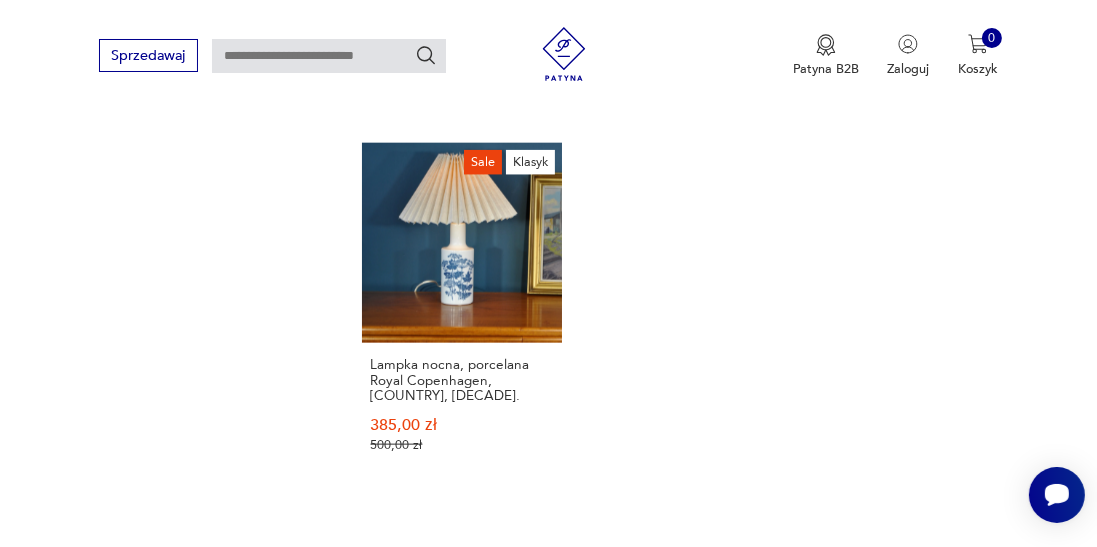 click on "6" at bounding box center [789, 568] 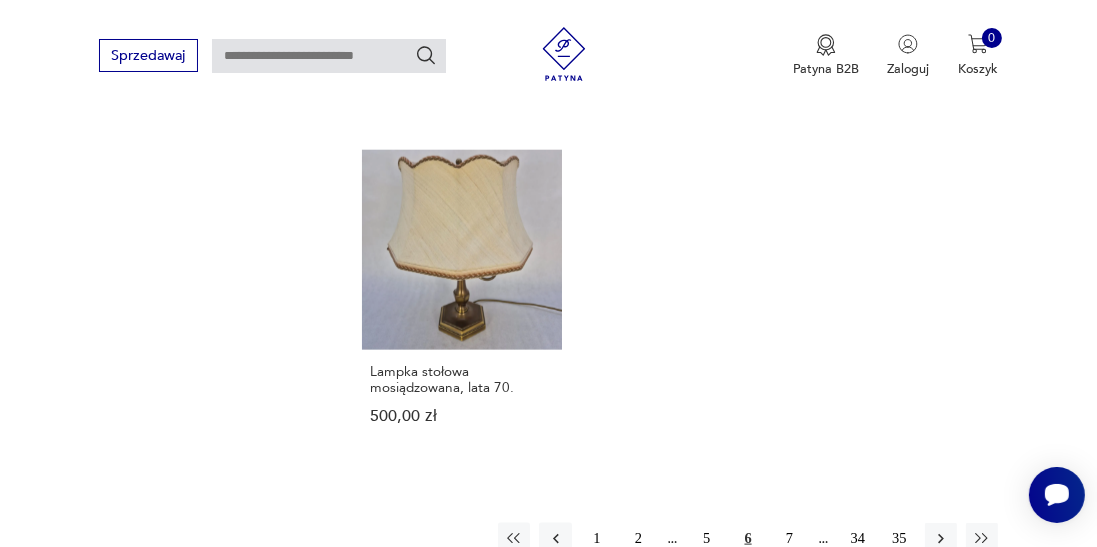 scroll, scrollTop: 2540, scrollLeft: 0, axis: vertical 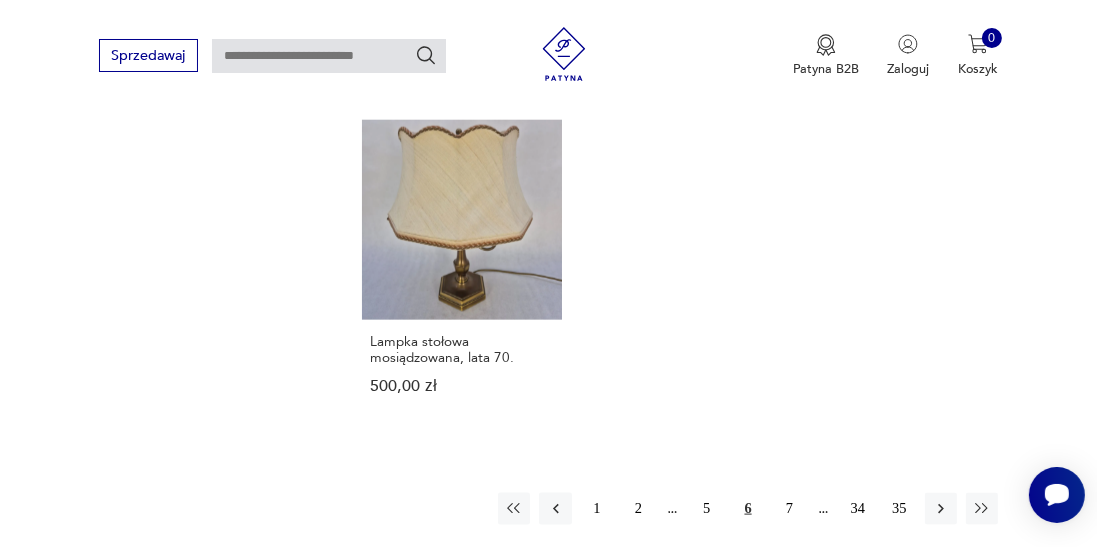 click on "7" at bounding box center (789, 509) 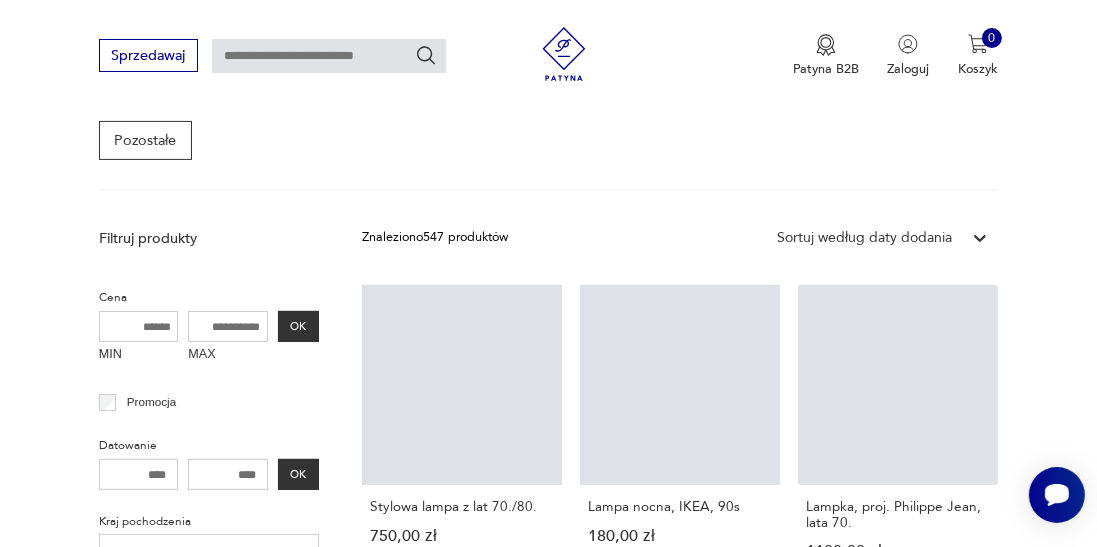 scroll, scrollTop: 462, scrollLeft: 0, axis: vertical 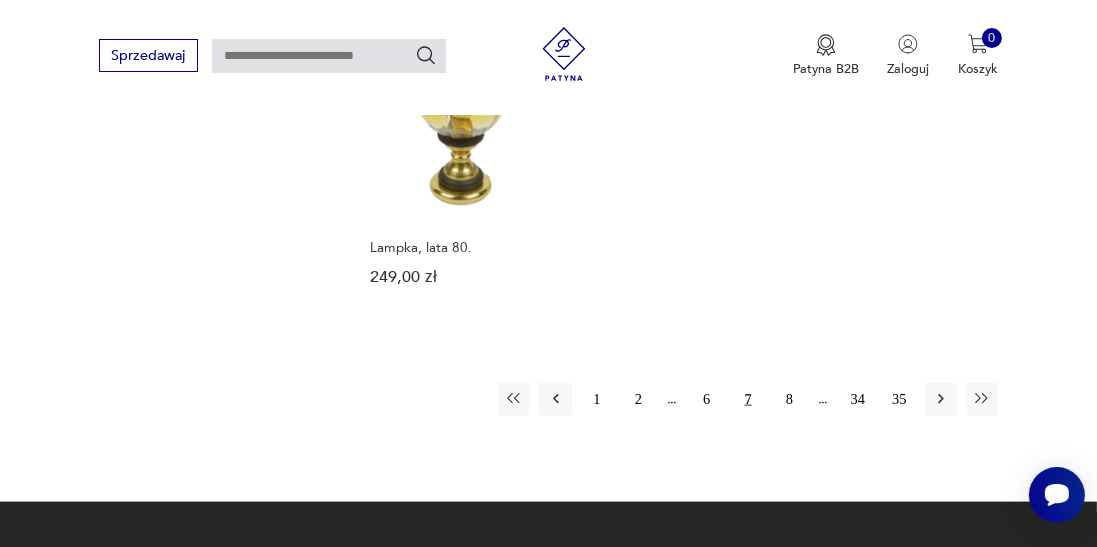 click on "8" at bounding box center [789, 399] 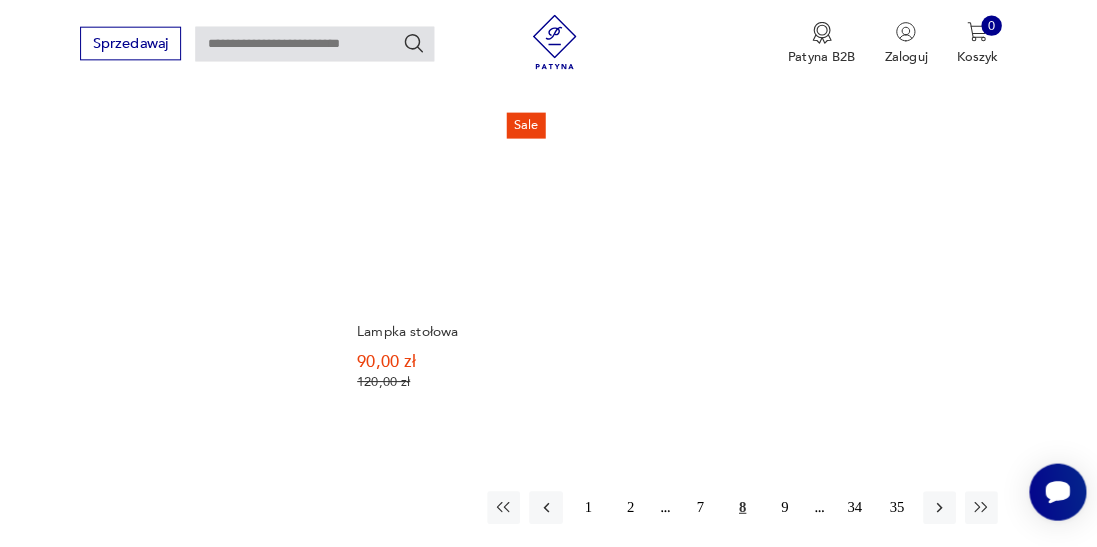scroll, scrollTop: 2505, scrollLeft: 0, axis: vertical 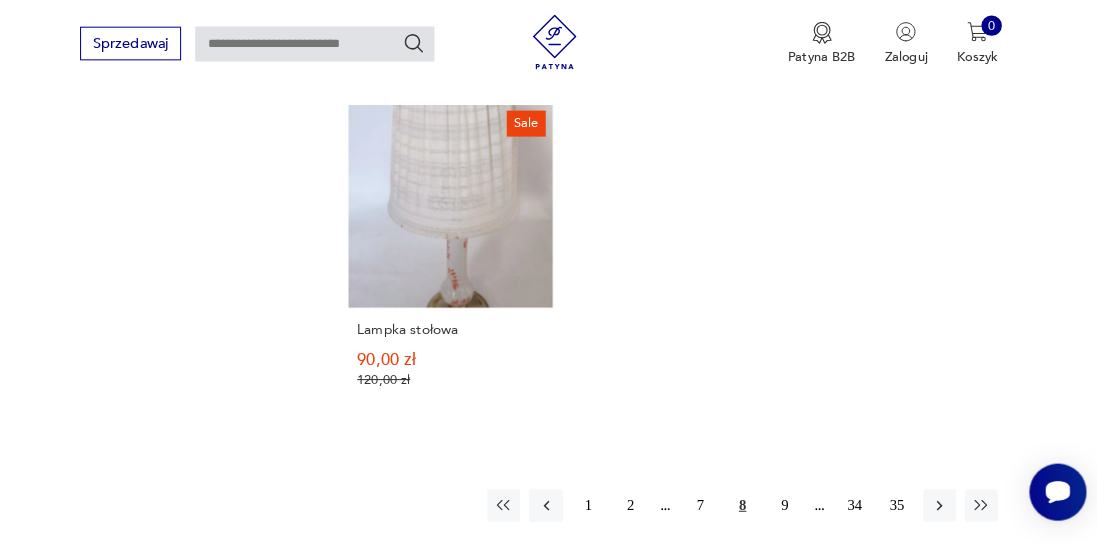 click on "9" at bounding box center [789, 508] 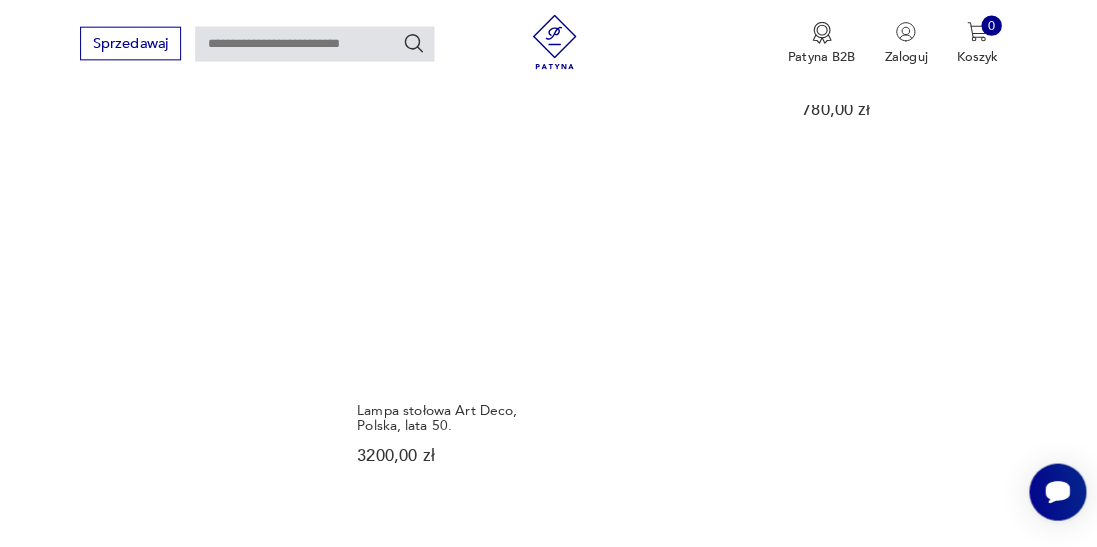 scroll, scrollTop: 2417, scrollLeft: 0, axis: vertical 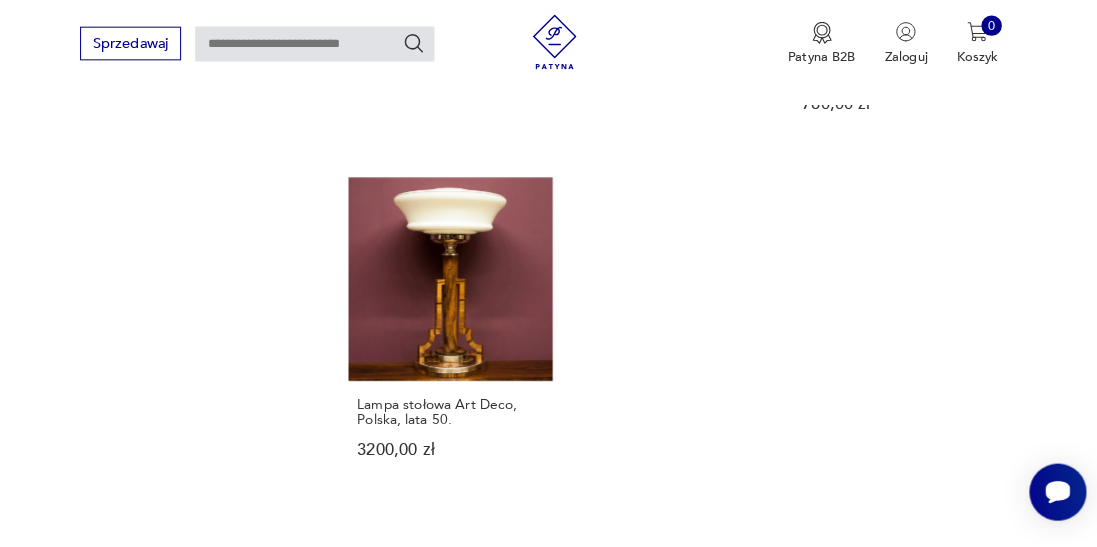 click on "10" at bounding box center (789, 575) 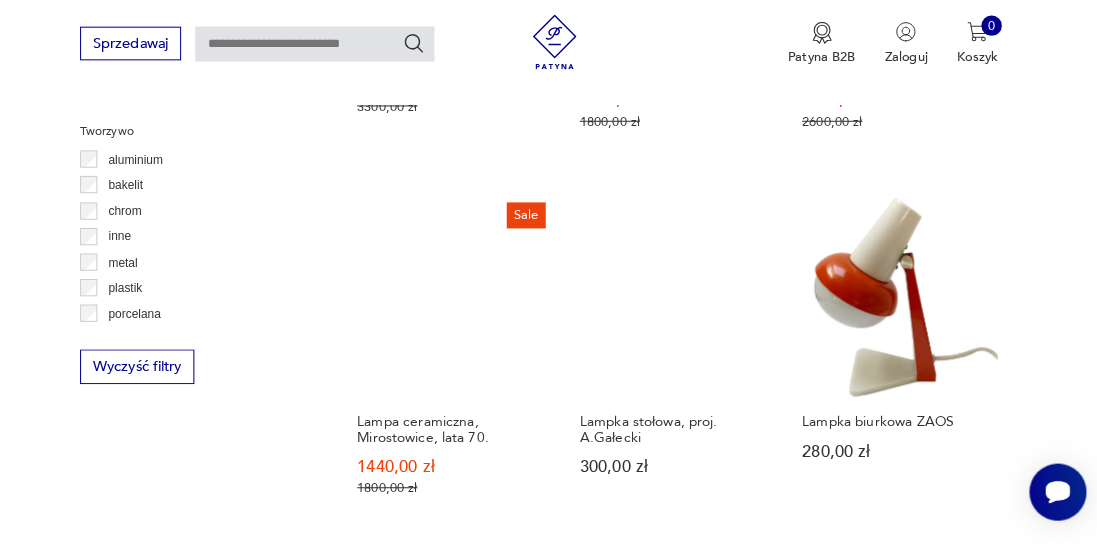 scroll, scrollTop: 1736, scrollLeft: 0, axis: vertical 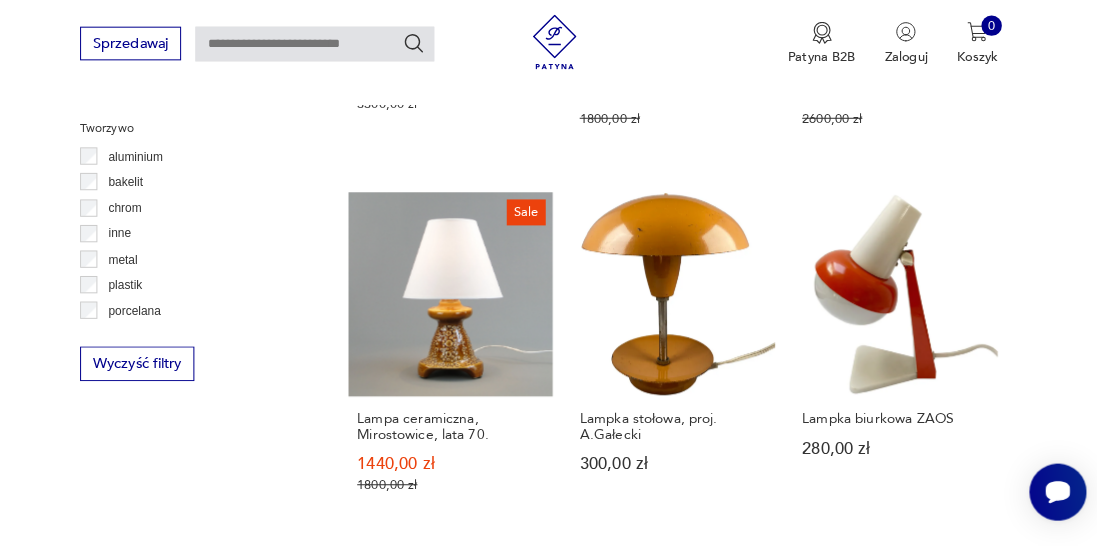 click on "Filtruj produkty Cena MIN MAX OK Promocja Datowanie OK Kraj pochodzenia Niemcy  ( 35 ) Polska  ( 33 ) Szwecja  ( 6 ) Włochy  ( 6 ) Czechy  ( 4 ) Dania  ( 4 ) Belgia  ( 3 ) Austria  ( 1 ) Producent Projektant Stan przedmiotu Klasyk Tag art deco Bauhaus Bavaria black friday Cepelia ceramika Chodzież Ćmielów Tworzywo aluminium bakelit chrom inne metal plastik porcelana porcelit szkło Wyczyść filtry Znaleziono  547   produktów Filtruj Sortuj według daty dodania Sortuj według daty dodania Sale Porcelanowa lampa na zapachy, Art Deco, [DECADE]. 1280,00 zł 1600,00 zł Sale Lampa na stolik nocny Art deco, [DECADE]. 2080,00 zł 2600,00 zł Sale Lampa celtycka, brąz złocony, [DECADE]. XX wieku. 1440,00 zł 1800,00 zł Sale Lampa w stylu empire, brąz, [CITY], [DECADE]/[DECADE]., Br. Nowakowscy. 5440,00 zł 6800,00 zł Sale Para lamp z chimerami, Br. Łopieńscy, XIX w., [CITY]. 6240,00 zł 7800,00 zł Sale Secesyjna lampa z jagodami, uranowy klosz, [YEAR] r. 2000,00 zł 2500,00 zł Sale 2640,00 zł 1" at bounding box center (548, 227) 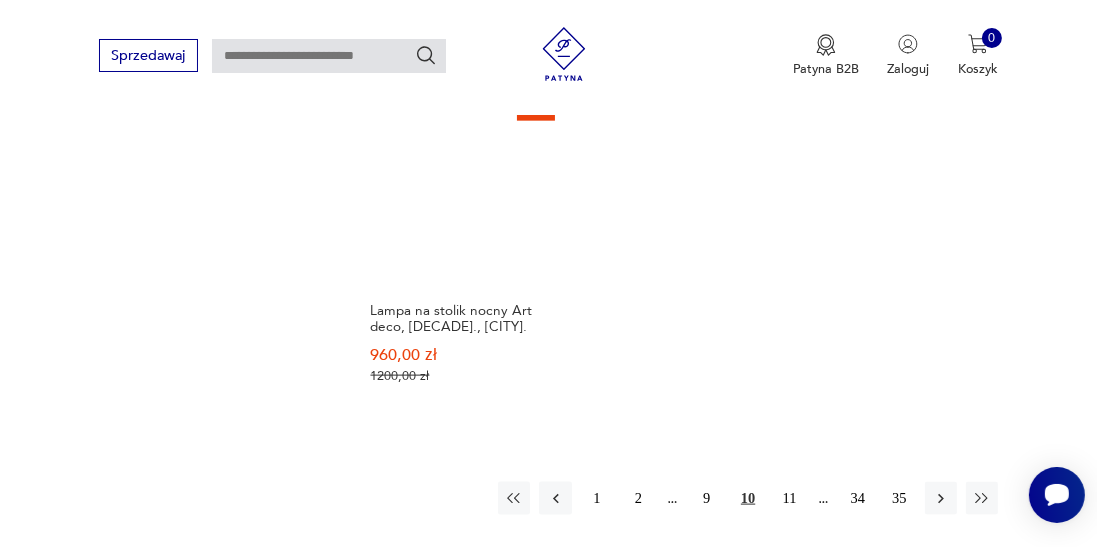 scroll, scrollTop: 2564, scrollLeft: 0, axis: vertical 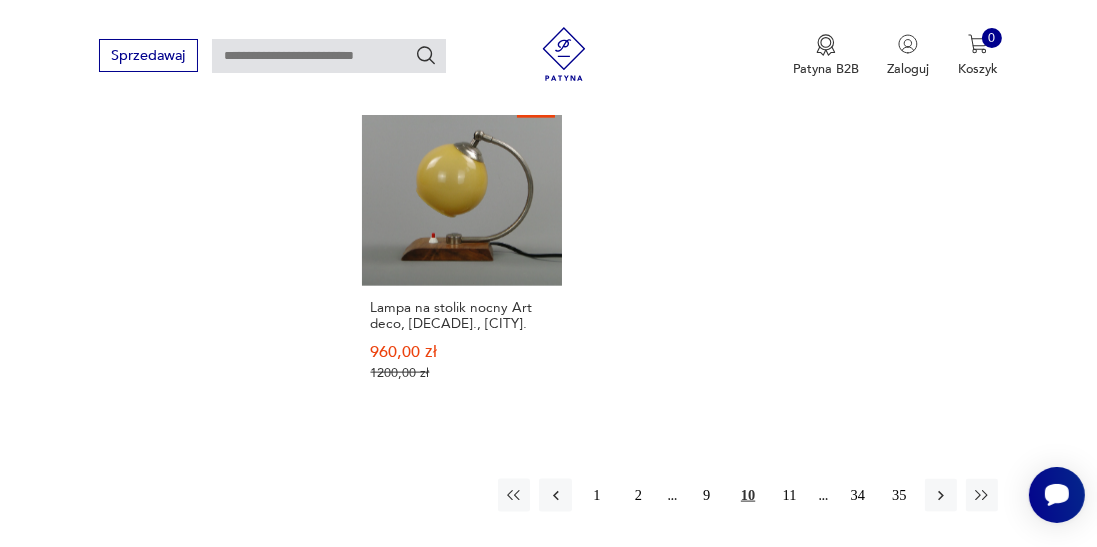 click on "11" at bounding box center (789, 495) 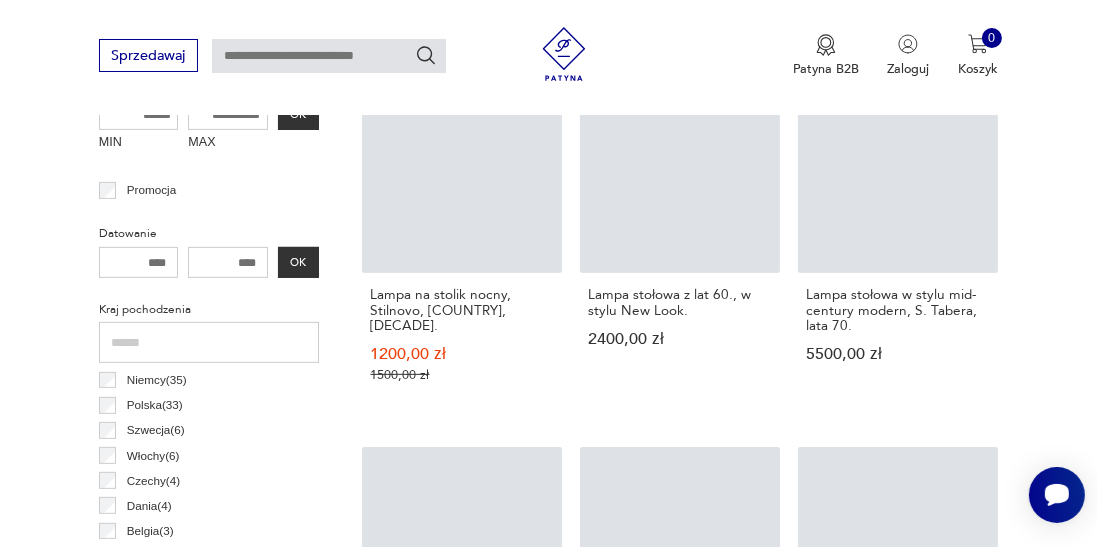 scroll, scrollTop: 462, scrollLeft: 0, axis: vertical 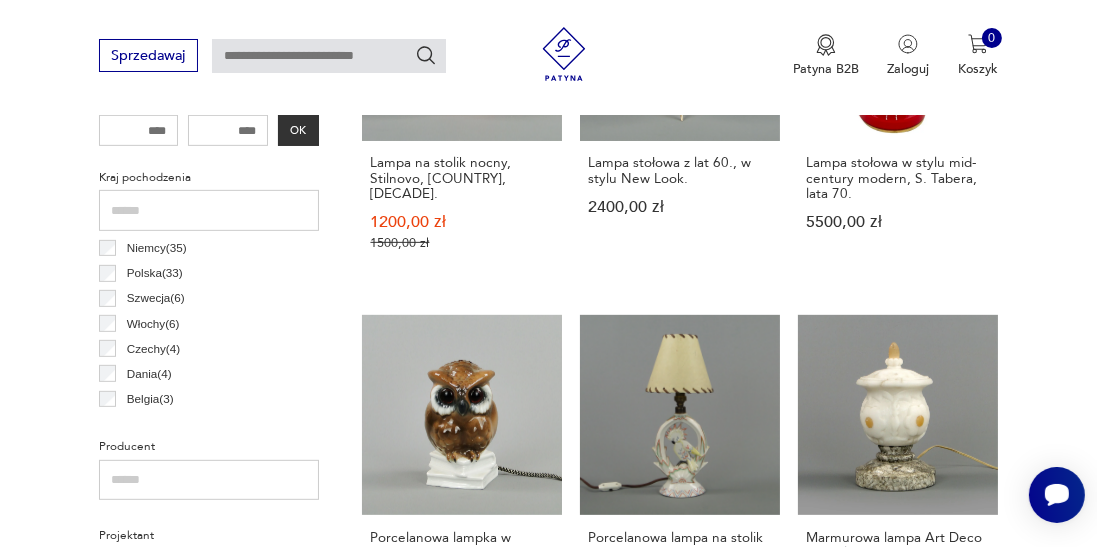 click on "Filtruj produkty Cena MIN MAX OK Promocja Datowanie OK Kraj pochodzenia Niemcy  ( 35 ) Polska  ( 33 ) Szwecja  ( 6 ) Włochy  ( 6 ) Czechy  ( 4 ) Dania  ( 4 ) Belgia  ( 3 ) Austria  ( 1 ) Producent Projektant Stan przedmiotu Klasyk Tag art deco Bauhaus Bavaria black friday Cepelia ceramika Chodzież Ćmielów Tworzywo aluminium bakelit chrom inne metal plastik porcelana porcelit szkło Wyczyść filtry Znaleziono  547   produktów Filtruj Sortuj według daty dodania Sortuj według daty dodania Sale Lampa na stolik nocny, Stilnovo, [COUNTRY], [DECADE]. 1200,00 zł 1500,00 zł Lampa stołowa z [DECADE], w stylu New Look. 2400,00 zł Lampa stołowa w stylu mid-century modern, S. Tabera, [DECADE]. 5500,00 zł Porcelanowa lampka w kształcie sowy. 1400,00 zł Porcelanowa lampa na stolik nocny z papugą Art Deco. 1400,00 zł Marmurowa lampa Art Deco na stolik nocny. 1800,00 zł Kryształowa lampa Art Deco, Huta Józefina. 4600,00 zł Lampa na stolik nocny Art deco, [DECADE]. 4000,00 zł 1640,00 zł 3800,00 zł" at bounding box center (548, 1044) 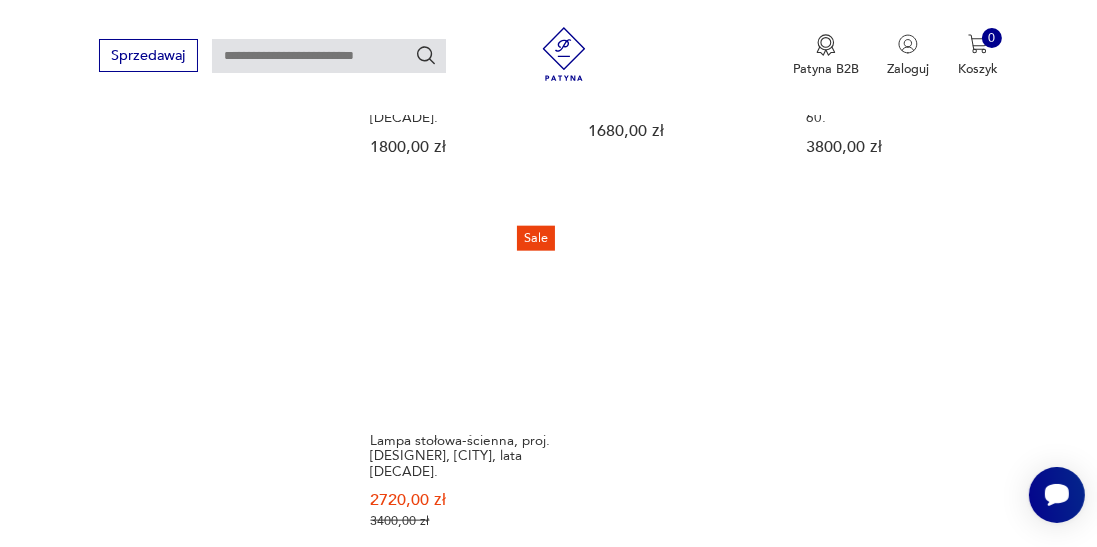scroll, scrollTop: 2356, scrollLeft: 0, axis: vertical 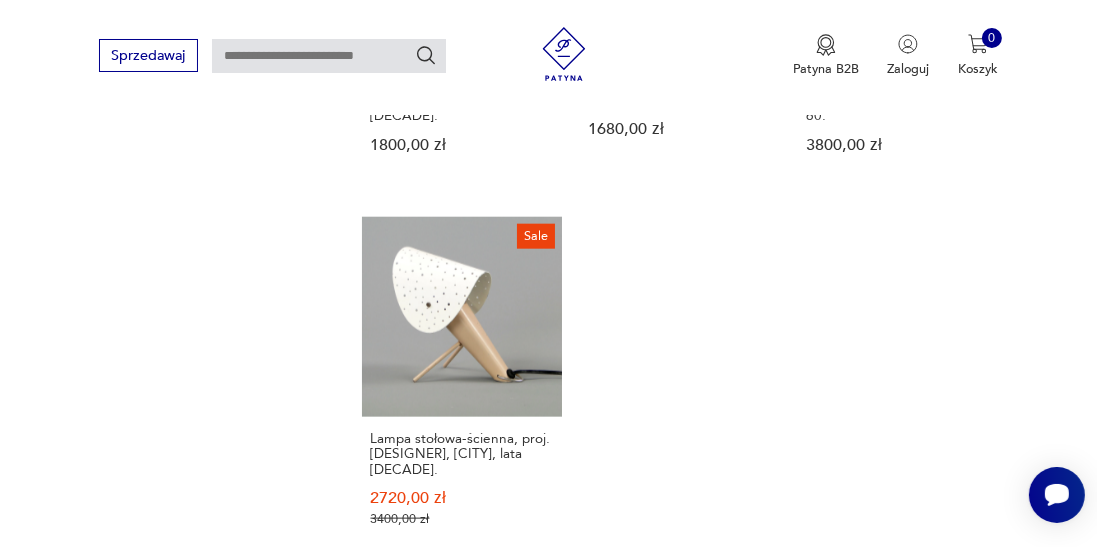 click on "12" at bounding box center (789, 641) 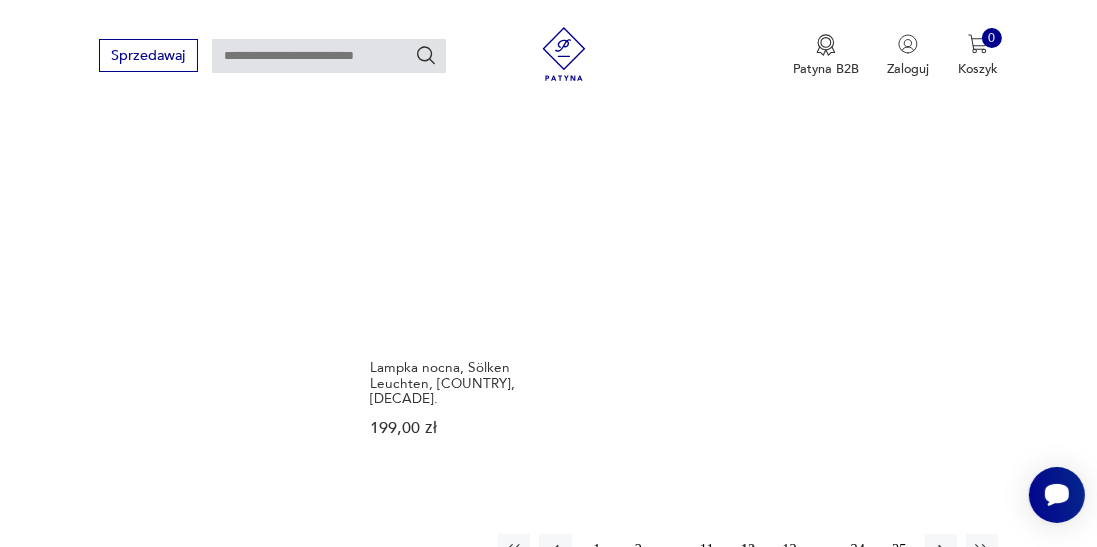 scroll, scrollTop: 2449, scrollLeft: 0, axis: vertical 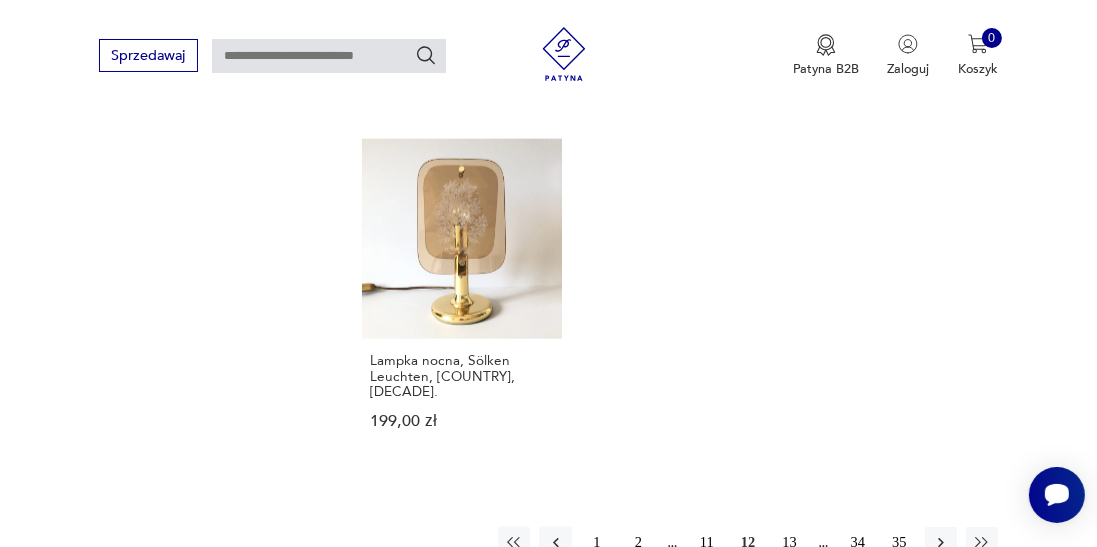 click on "13" at bounding box center [789, 543] 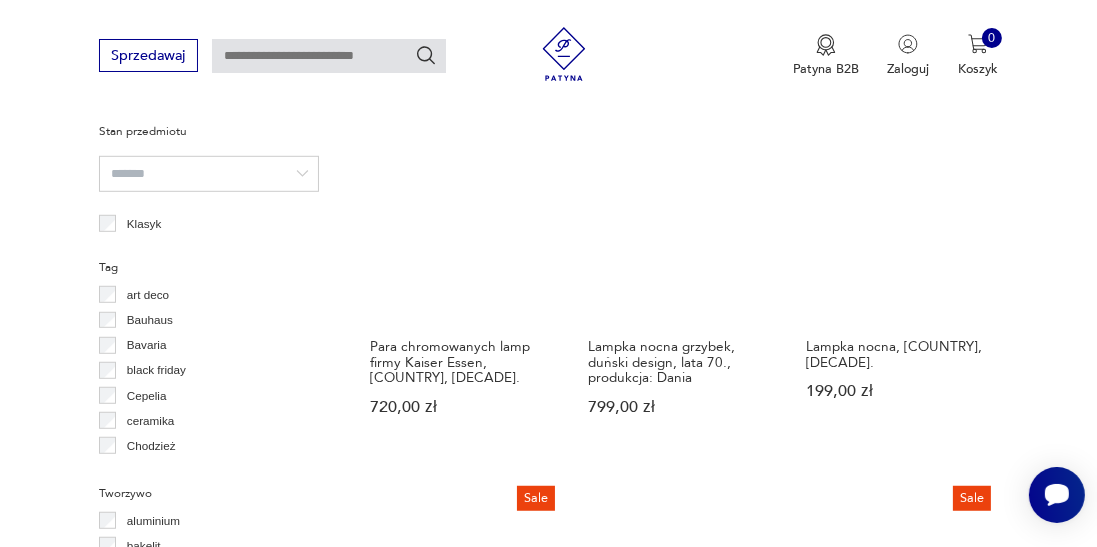 scroll, scrollTop: 1385, scrollLeft: 0, axis: vertical 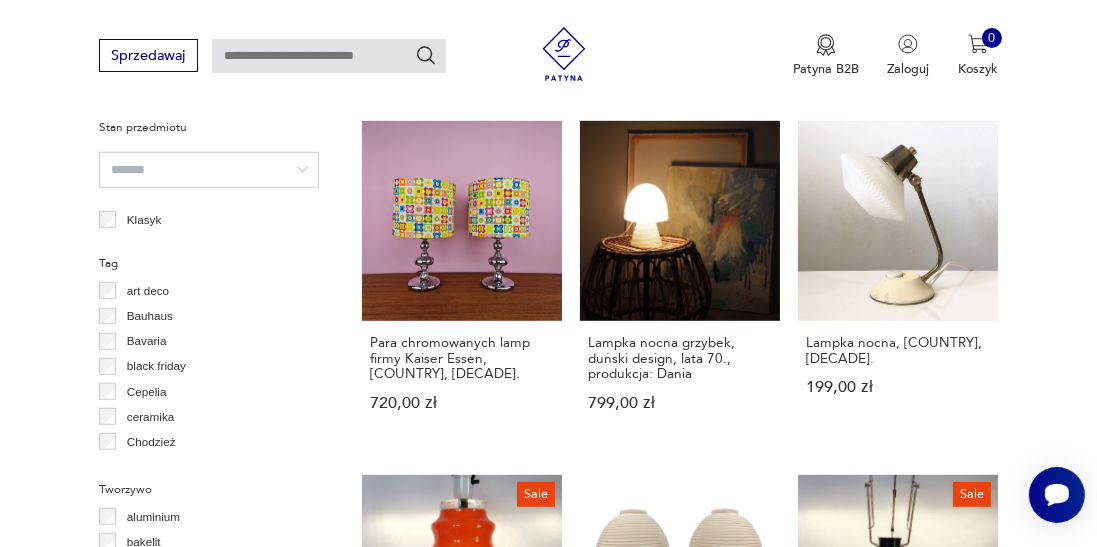 click on "Filtruj produkty Cena MIN MAX OK Promocja Datowanie OK Kraj pochodzenia Niemcy  ( 35 ) Polska  ( 33 ) Szwecja  ( 6 ) Włochy  ( 6 ) Czechy  ( 4 ) Dania  ( 4 ) Belgia  ( 3 ) Austria  ( 1 ) Producent Projektant Stan przedmiotu Klasyk Tag art deco Bauhaus Bavaria black friday Cepelia ceramika Chodzież Ćmielów Tworzywo aluminium bakelit chrom inne metal plastik porcelana porcelit szkło Wyczyść filtry Znaleziono  547   produktów Filtruj Sortuj według daty dodania Sortuj według daty dodania Lampa BLOOM HOLLAND, proj. Rob Slewe 359,00 zł Lampka stołowa Stilnovo, [COUNTRY], lata 50. 599,00 zł Klasyk Lampka, proj. G. Sarfatti dla Arteluce, lata 70. 499,00 zł Okazała lampa Lucid z lat 70. 950,00 zł Para lampek nocnych, lata 60. 520,00 zł Szklane lampy grzybki, Szwecja, lata 70. 1030,00 zł Para chromowanych lamp firmy Kaiser Essen, Niemcy, lata 60. 720,00 zł Lampka nocna grzybek, duński design, lata 70., produkcja: Dania 799,00 zł Lampka nocna, Niemcy, lata 60. 199,00 zł Sale 2900,00 zł 1 2" at bounding box center [548, 557] 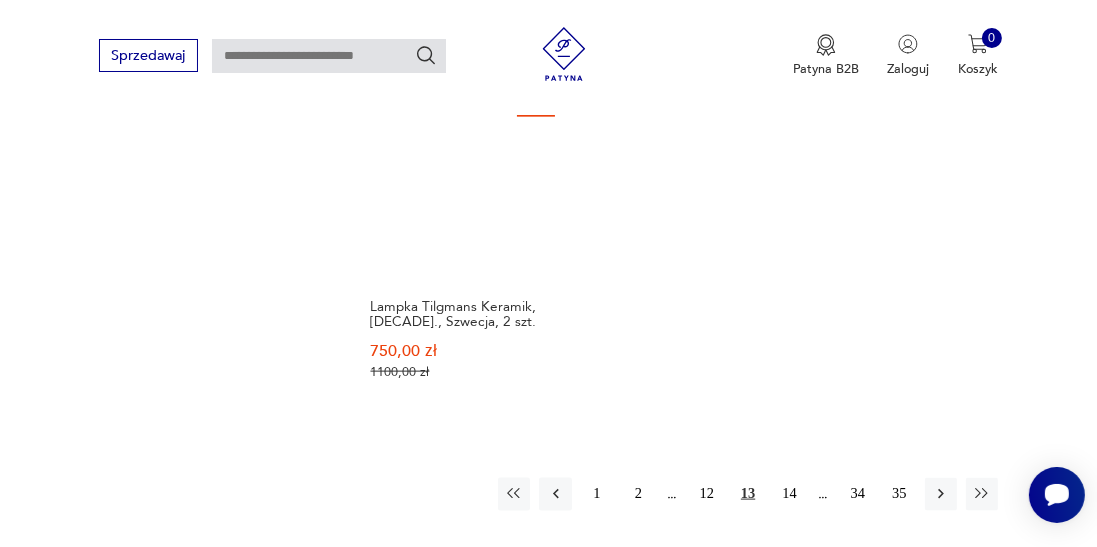 scroll, scrollTop: 2524, scrollLeft: 0, axis: vertical 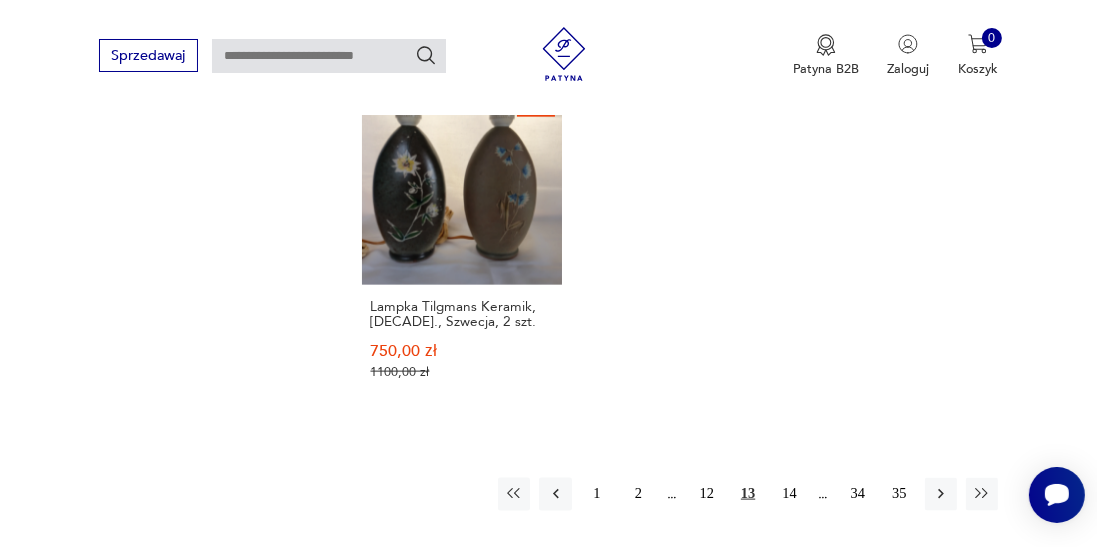 click on "14" at bounding box center [789, 494] 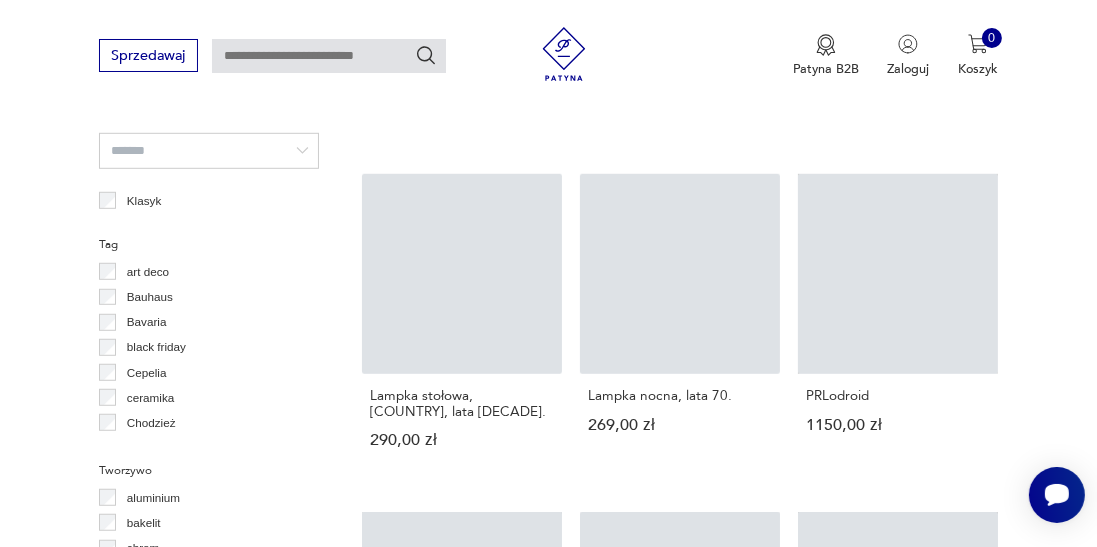 scroll, scrollTop: 462, scrollLeft: 0, axis: vertical 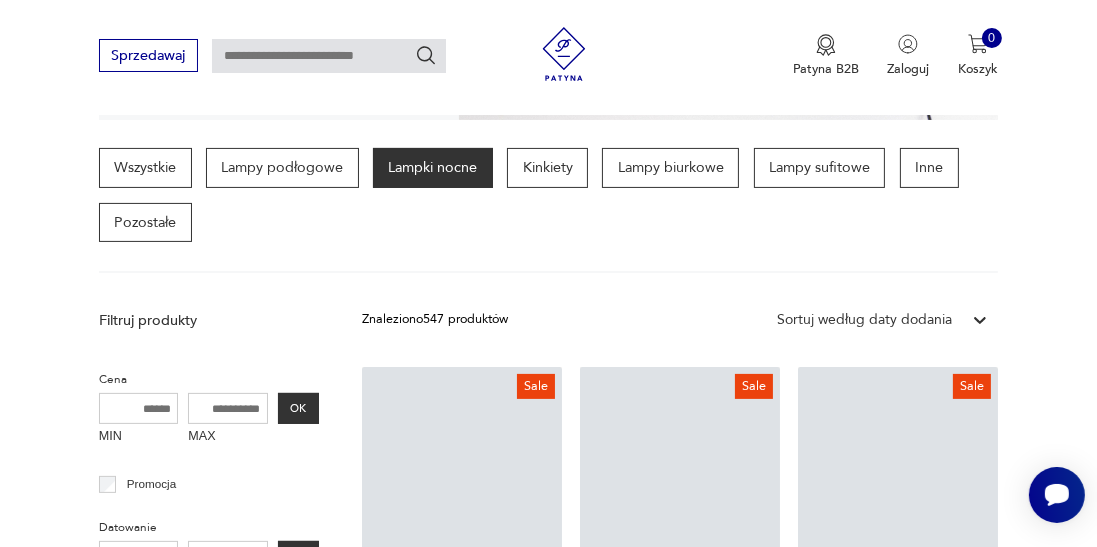 click on "Filtruj produkty Cena MIN MAX OK Promocja Datowanie OK Kraj pochodzenia Niemcy  ( 35 ) Polska  ( 33 ) Szwecja  ( 6 ) Włochy  ( 6 ) Czechy  ( 4 ) Dania  ( 4 ) Belgia  ( 3 ) Austria  ( 1 ) Producent Projektant Stan przedmiotu Klasyk Tag art deco Bauhaus Bavaria black friday Cepelia ceramika Chodzież Ćmielów Tworzywo aluminium bakelit chrom inne metal plastik porcelana porcelit szkło Wyczyść filtry Znaleziono  547   produktów Filtruj Sortuj według daty dodania Sortuj według daty dodania Sale Lampka Tilgmans Keramik, [DECADE]., Szwecja 1200,00 zł 1600,00 zł Sale Lampka Tilgmans Keramik, [DECADE]., Szwecja 500,00 zł 800,00 zł Sale Duńska ceramiczna lampa stołowa projektu Bodil Marie Nielsen, [DECADE]., 2 szt. 5800,00 zł 6800,00 zł Sale Kamionkowa lampa stołowa z [DECADE]., projektu Olle Alberius dla Rörstrand 900,00 zł 1400,00 zł Sale Lampa ceramiczna Soholm Kamionka szkliwiona, [COUNTRY], [DECADE]. 2800,00 zł 3500,00 zł 2400,00 zł Lampka stołowa, [COUNTRY], [DECADE]. 290,00 zł PRLodroid" at bounding box center (548, 1460) 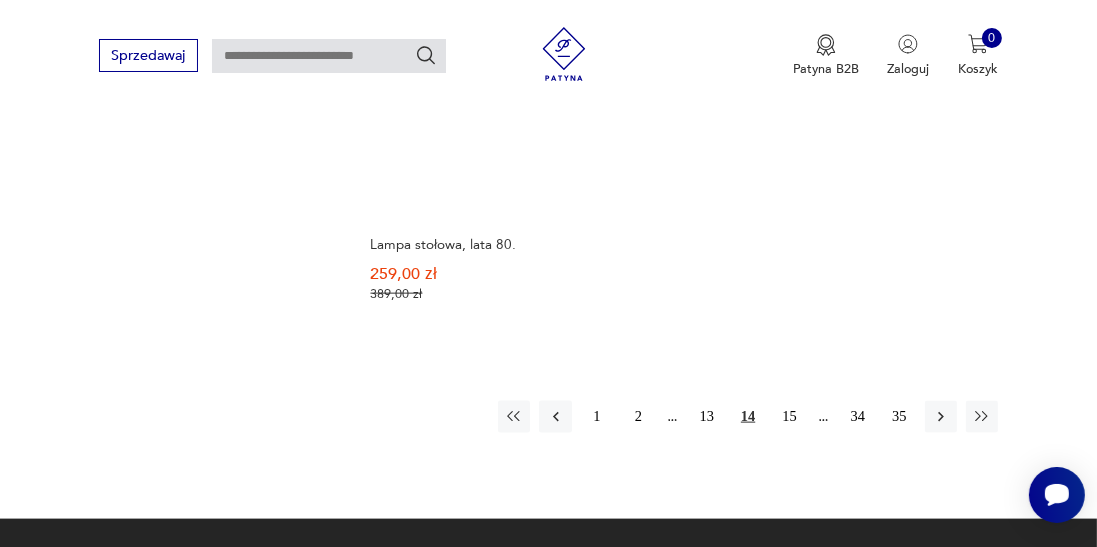 scroll, scrollTop: 2561, scrollLeft: 0, axis: vertical 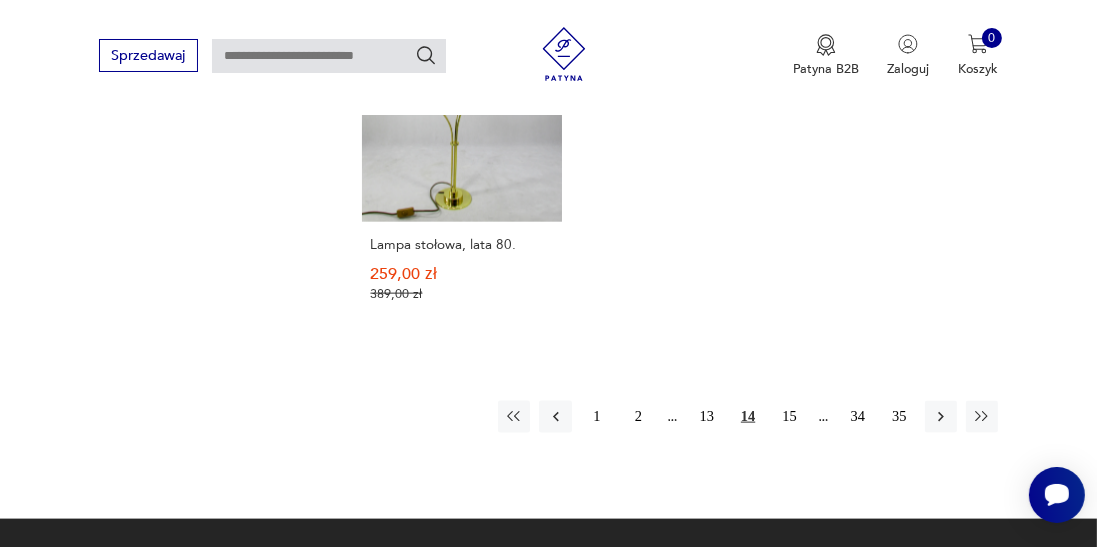 click on "15" at bounding box center [789, 417] 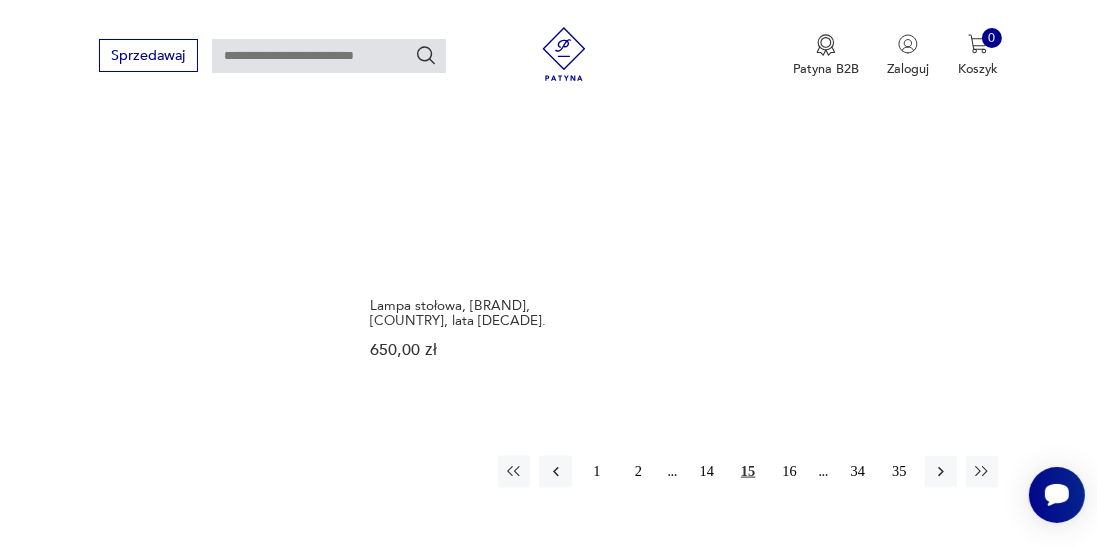 scroll, scrollTop: 2526, scrollLeft: 0, axis: vertical 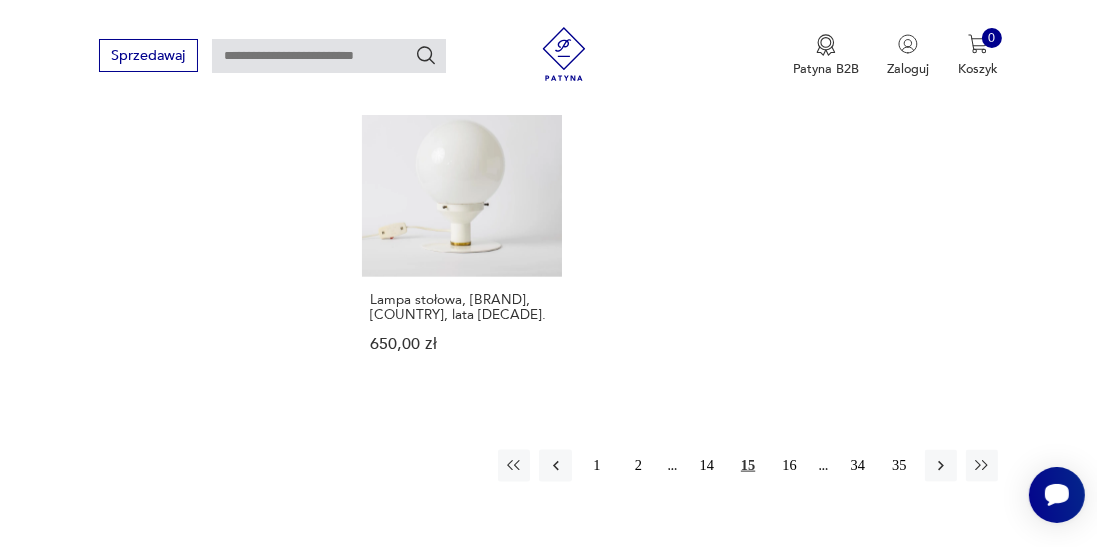 click on "16" at bounding box center (789, 466) 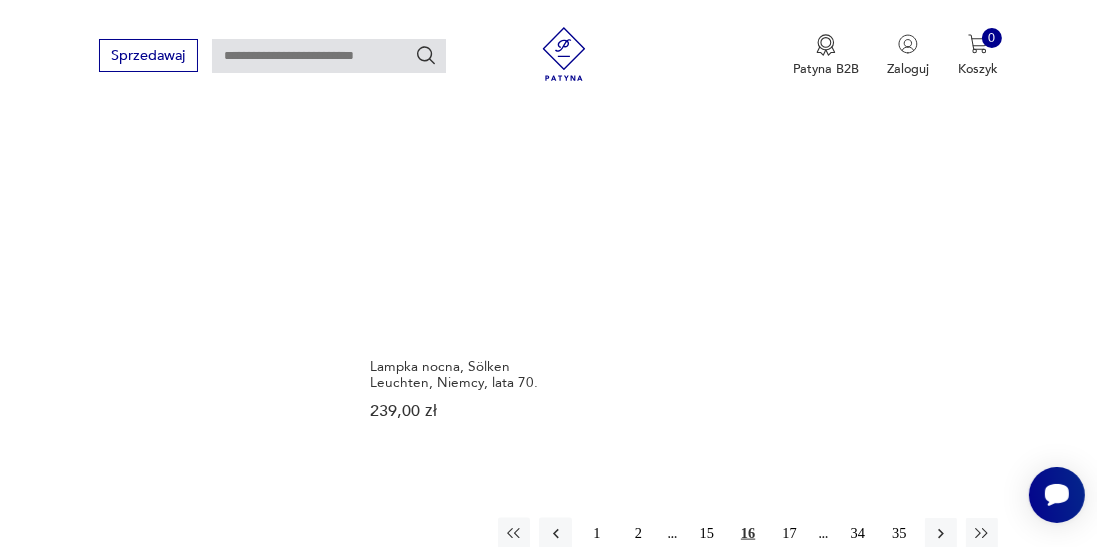 scroll, scrollTop: 2499, scrollLeft: 0, axis: vertical 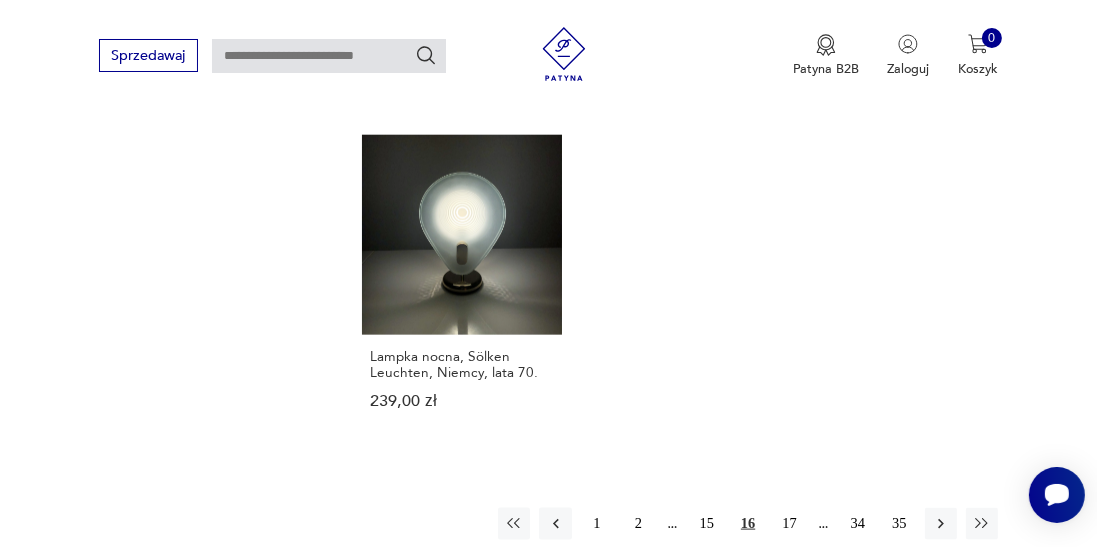 click on "17" at bounding box center (789, 524) 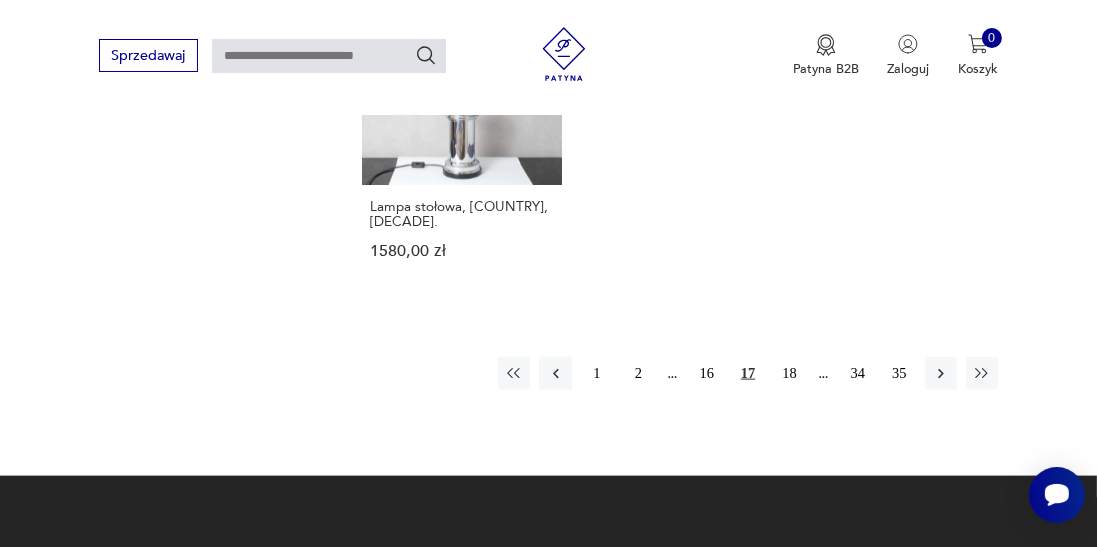 scroll, scrollTop: 2553, scrollLeft: 0, axis: vertical 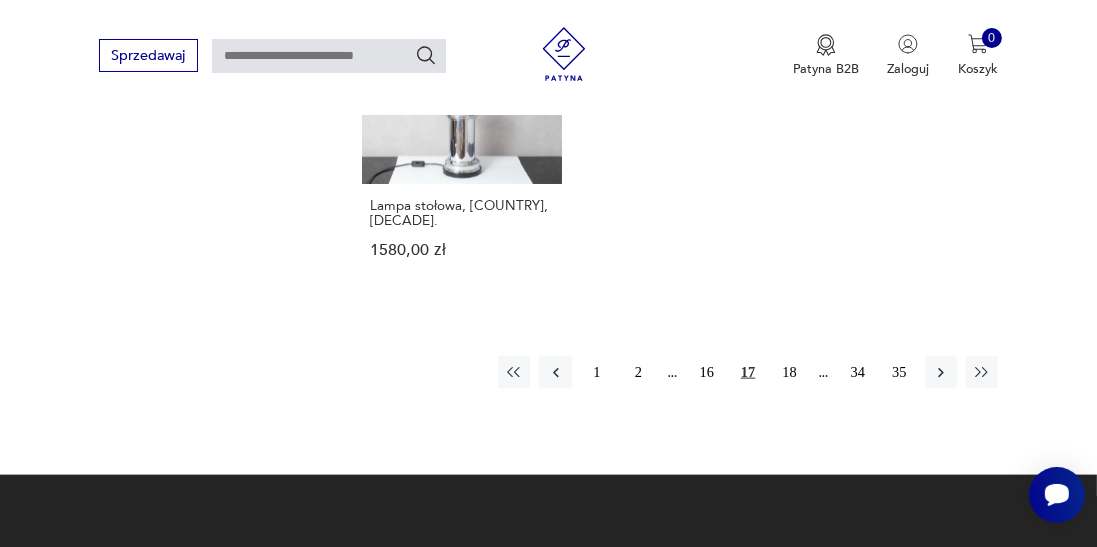click on "18" at bounding box center [789, 372] 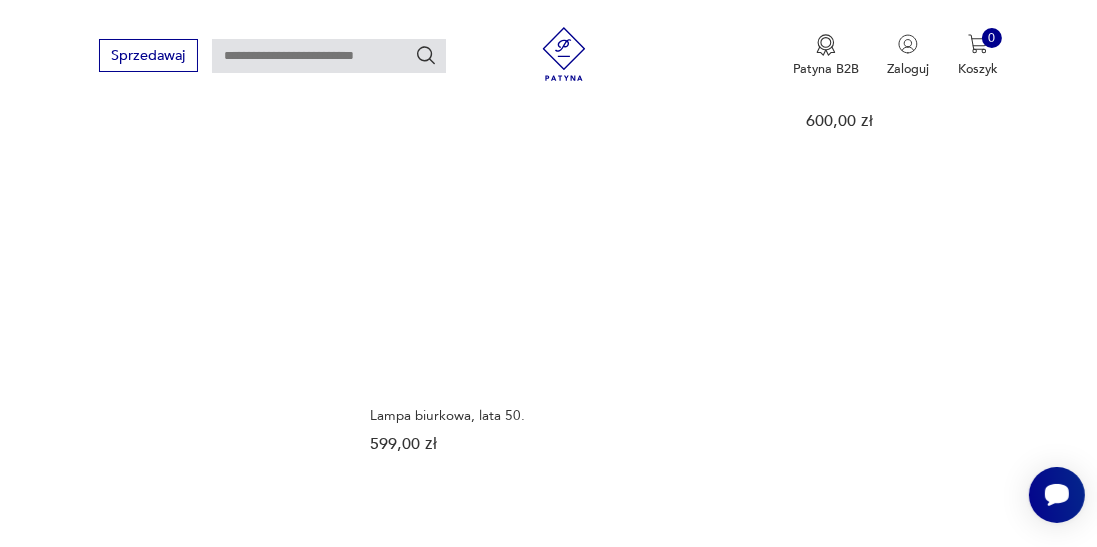 scroll, scrollTop: 2404, scrollLeft: 0, axis: vertical 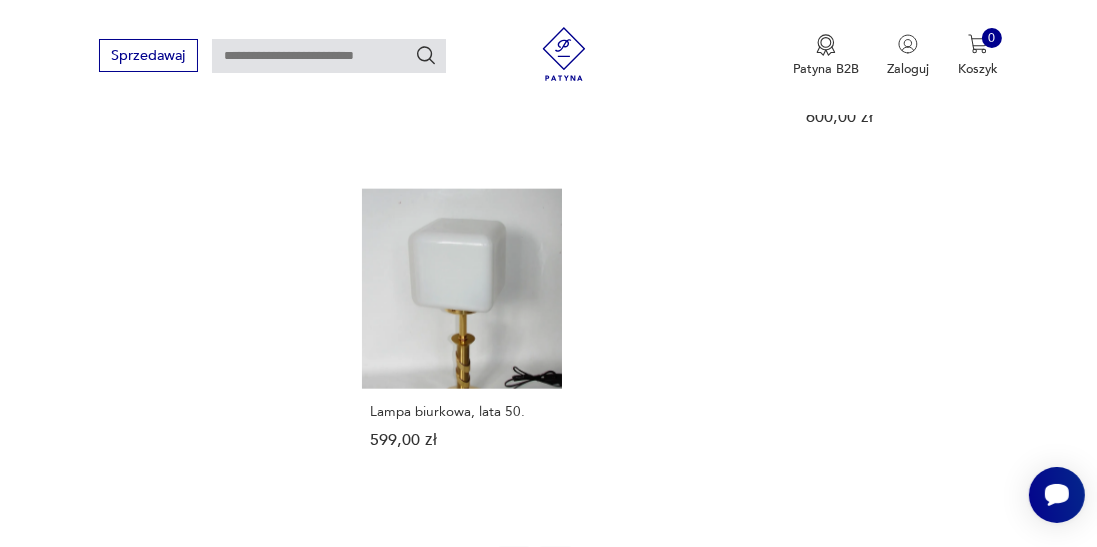 click on "19" at bounding box center [789, 563] 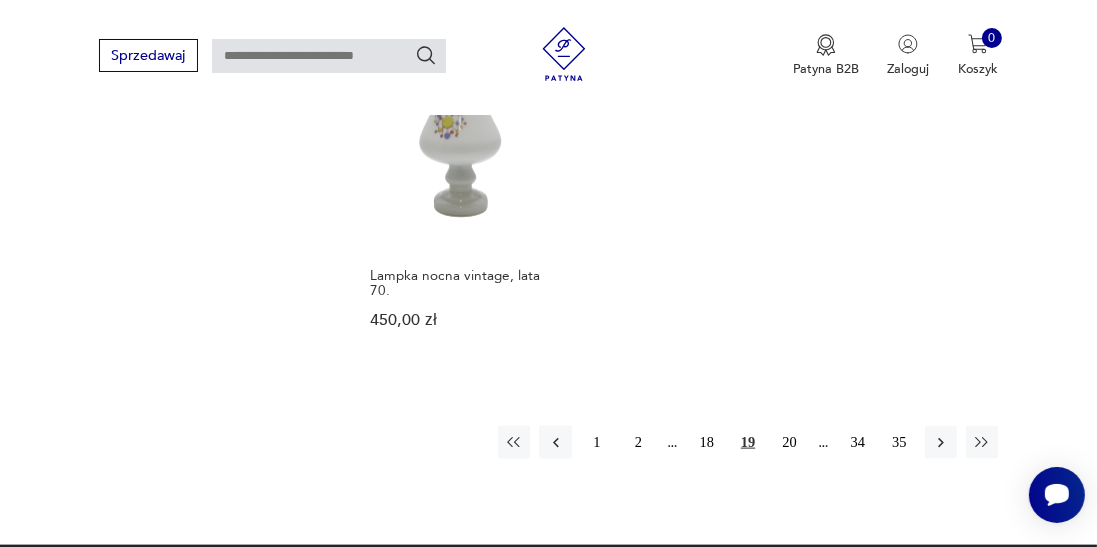 scroll, scrollTop: 2530, scrollLeft: 0, axis: vertical 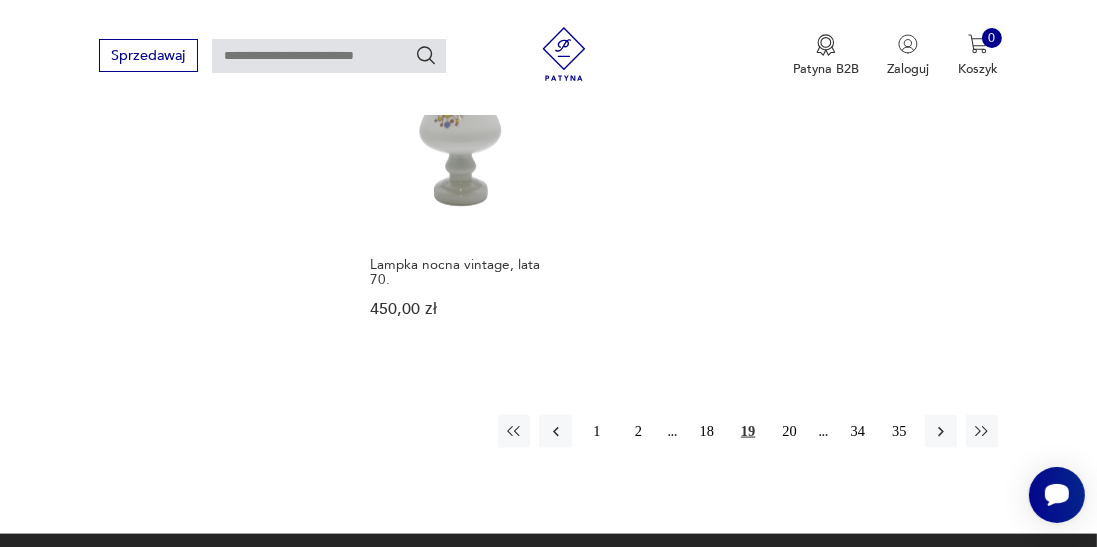 click on "20" at bounding box center [789, 431] 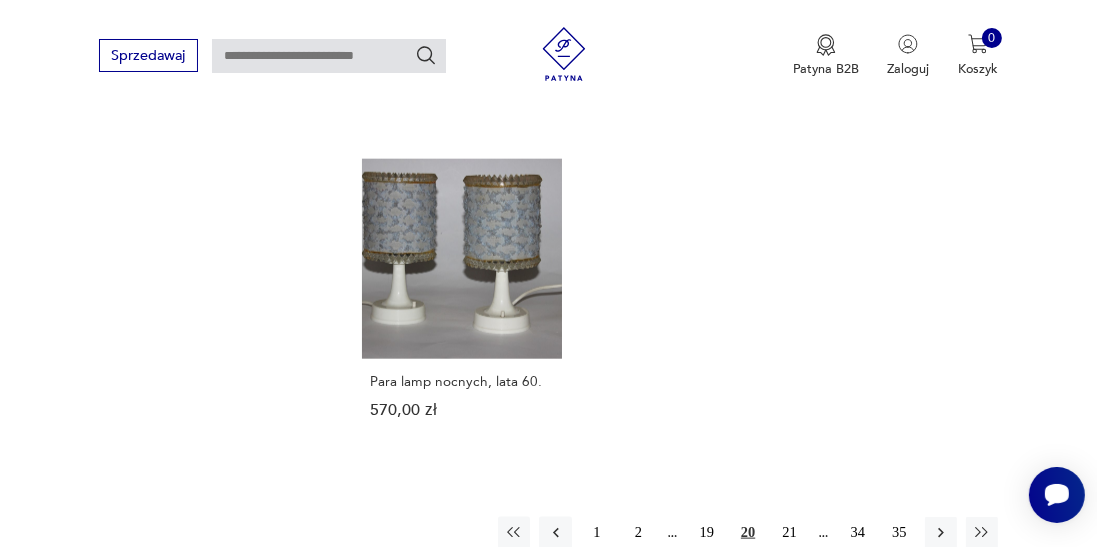 scroll, scrollTop: 2400, scrollLeft: 0, axis: vertical 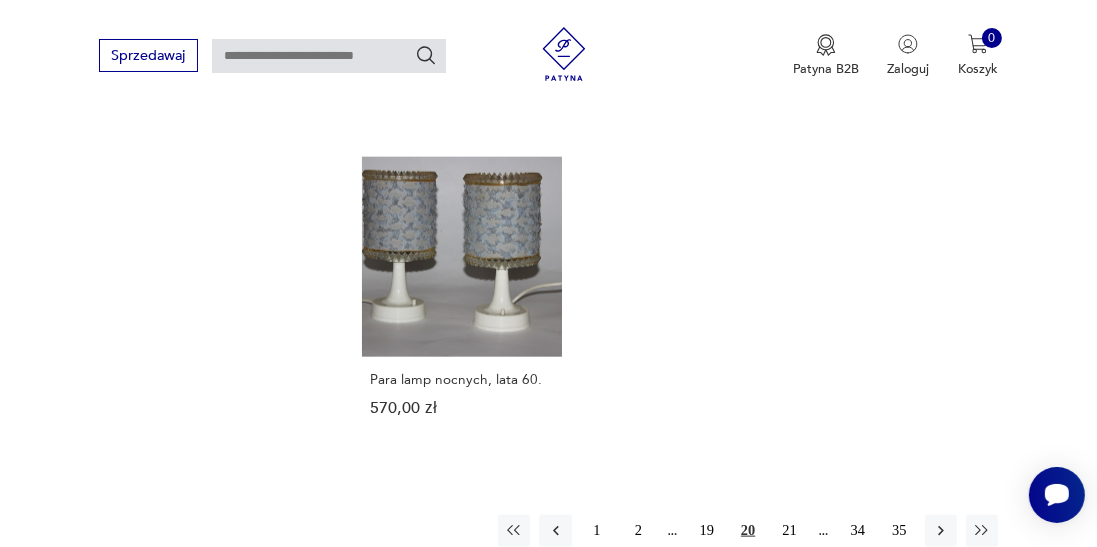 click on "21" at bounding box center (789, 531) 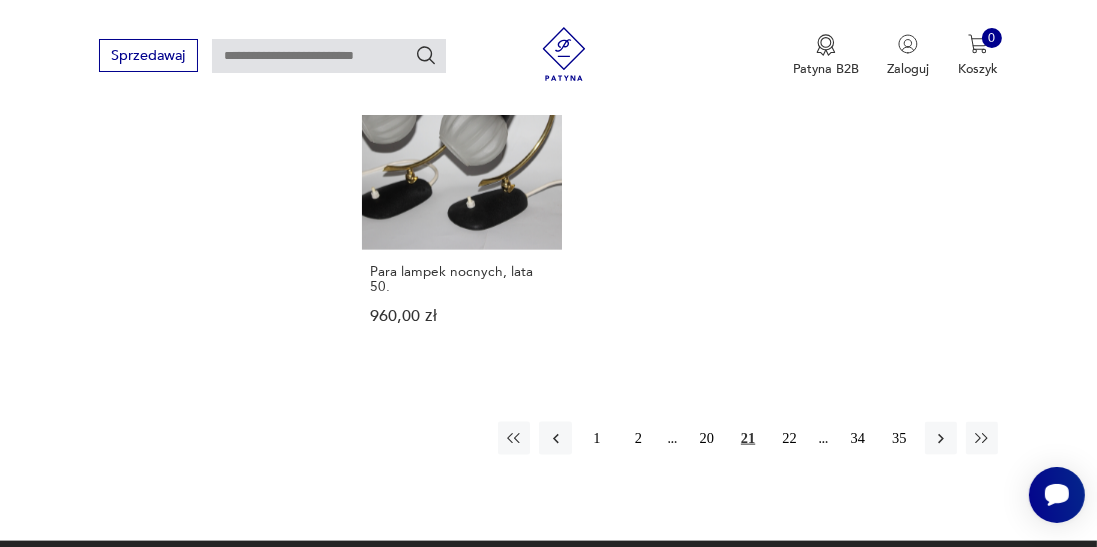 scroll, scrollTop: 2561, scrollLeft: 0, axis: vertical 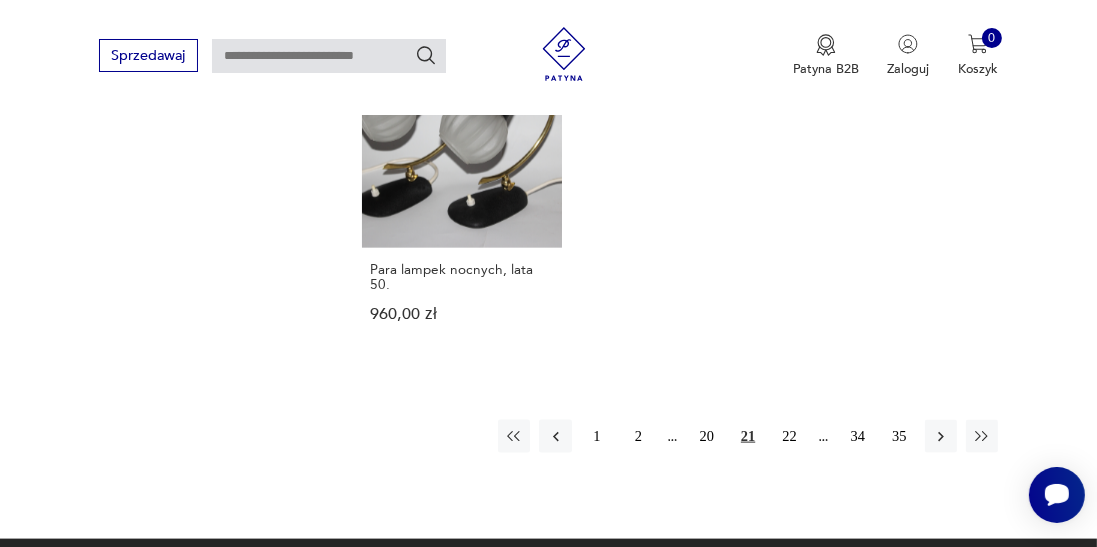 click on "22" at bounding box center [789, 436] 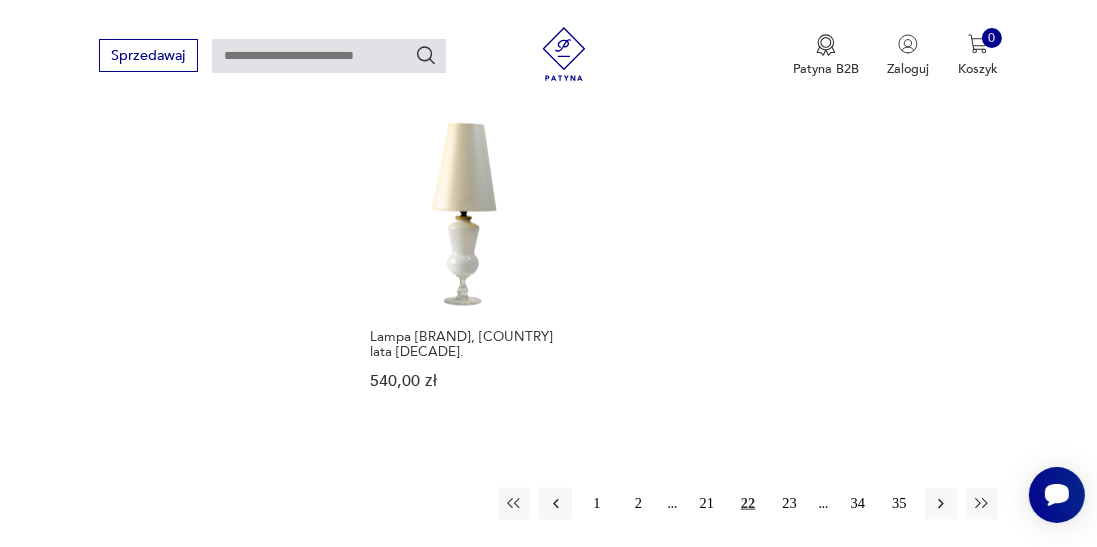 scroll, scrollTop: 2526, scrollLeft: 0, axis: vertical 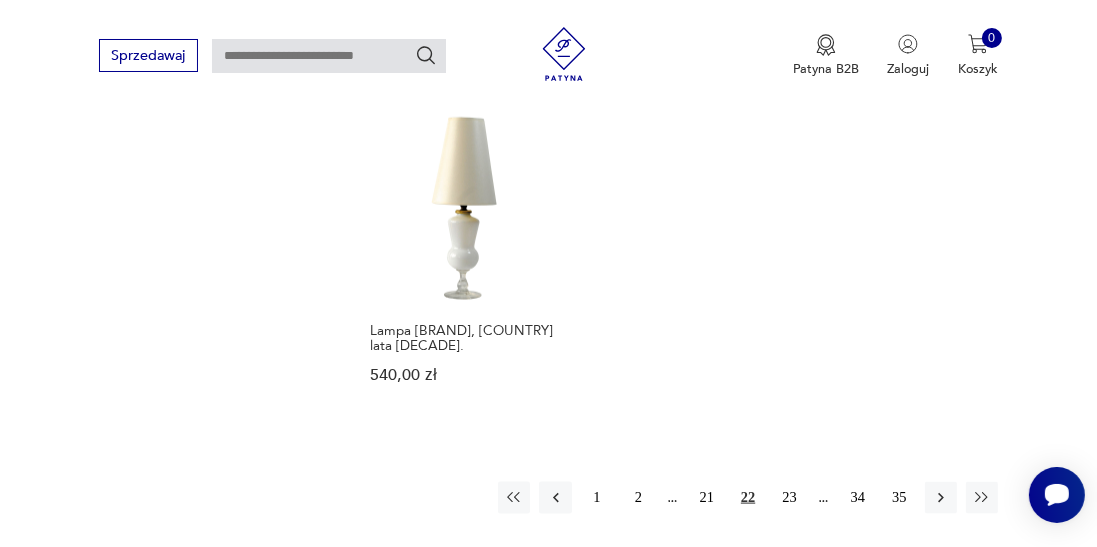 click on "23" at bounding box center (789, 498) 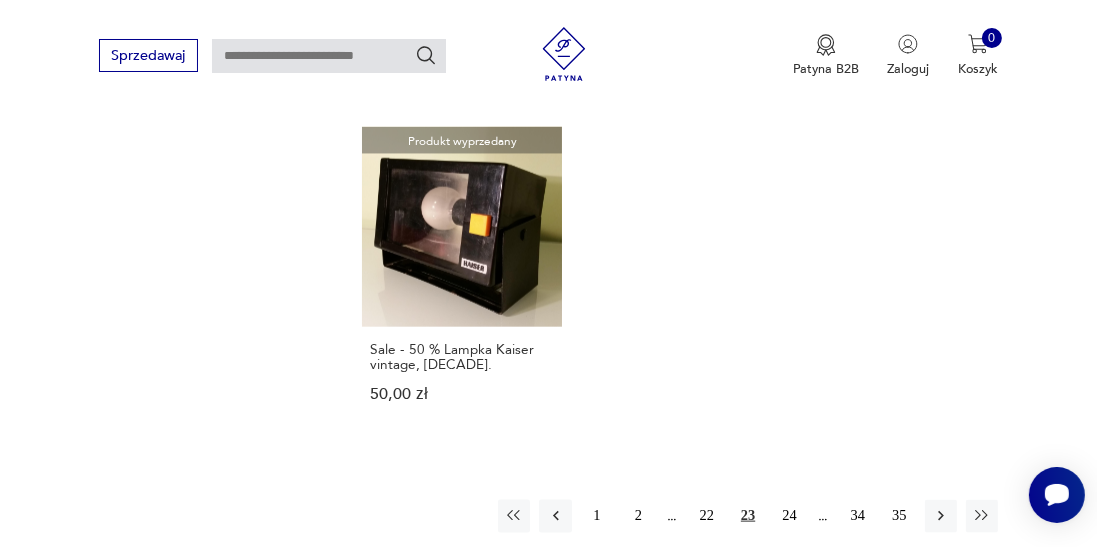 scroll, scrollTop: 2400, scrollLeft: 0, axis: vertical 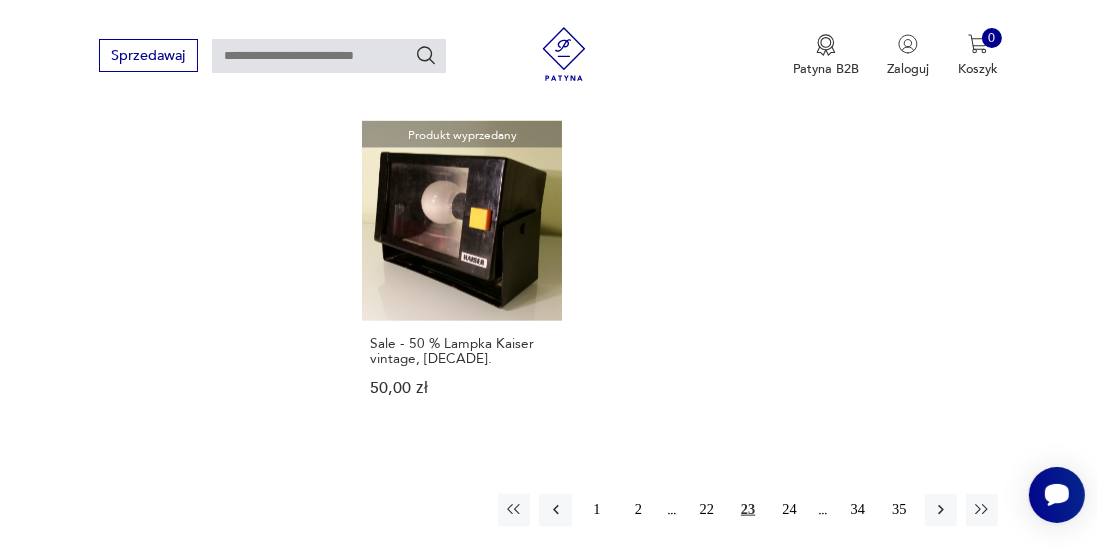 click on "24" at bounding box center [789, 510] 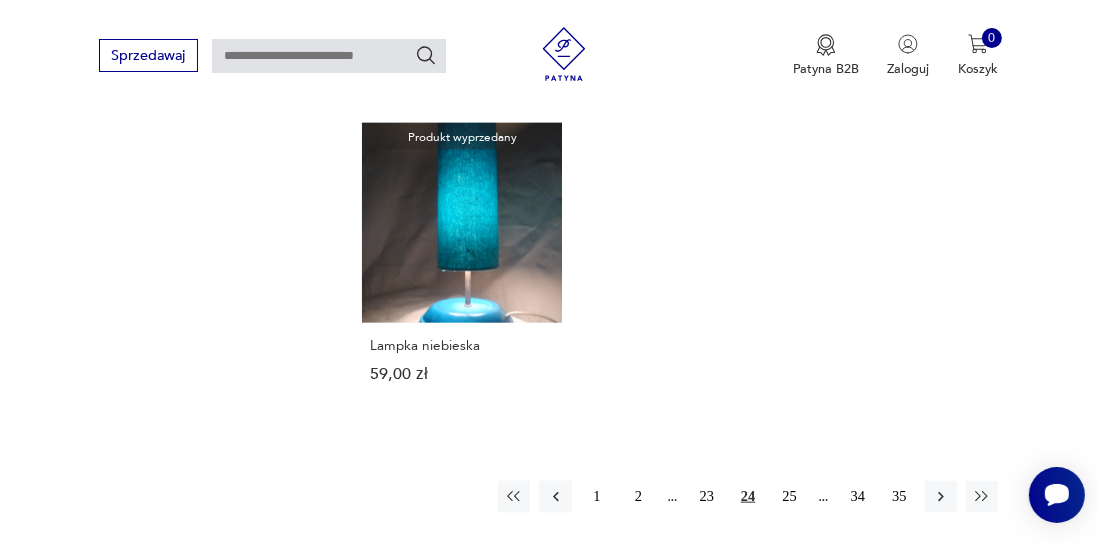 scroll, scrollTop: 2457, scrollLeft: 0, axis: vertical 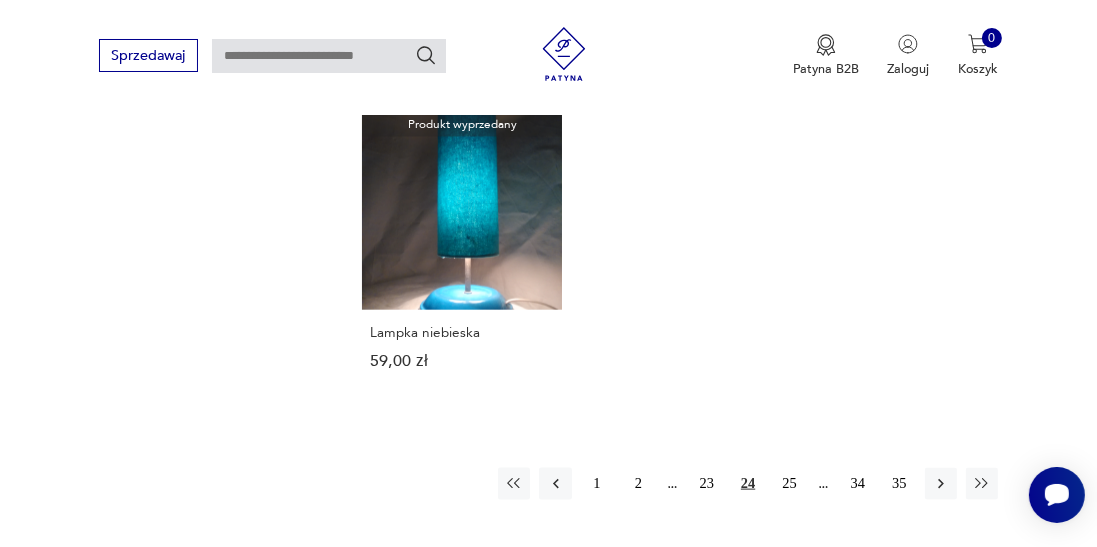 click on "25" at bounding box center [789, 484] 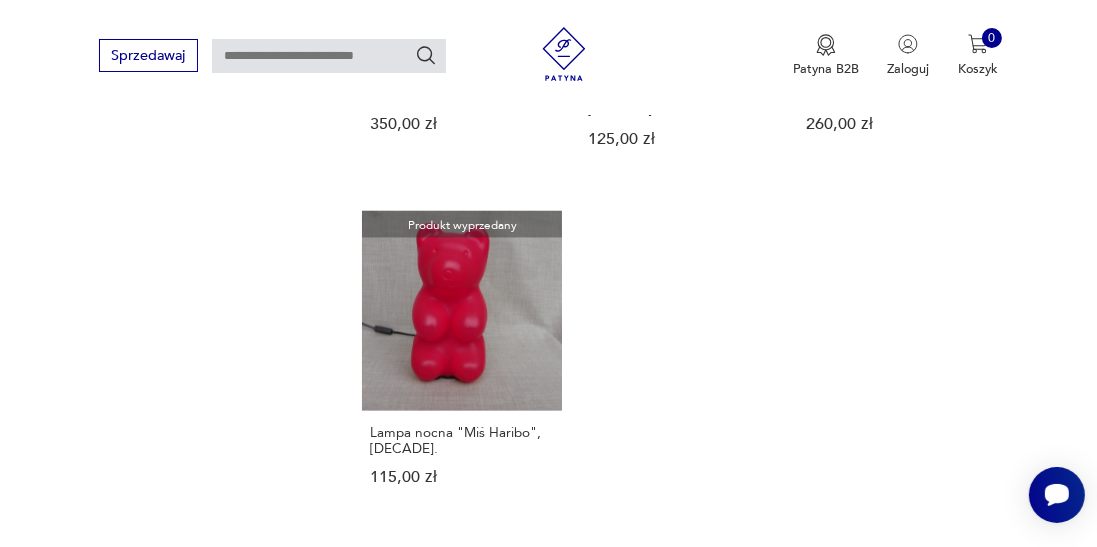 scroll, scrollTop: 2344, scrollLeft: 0, axis: vertical 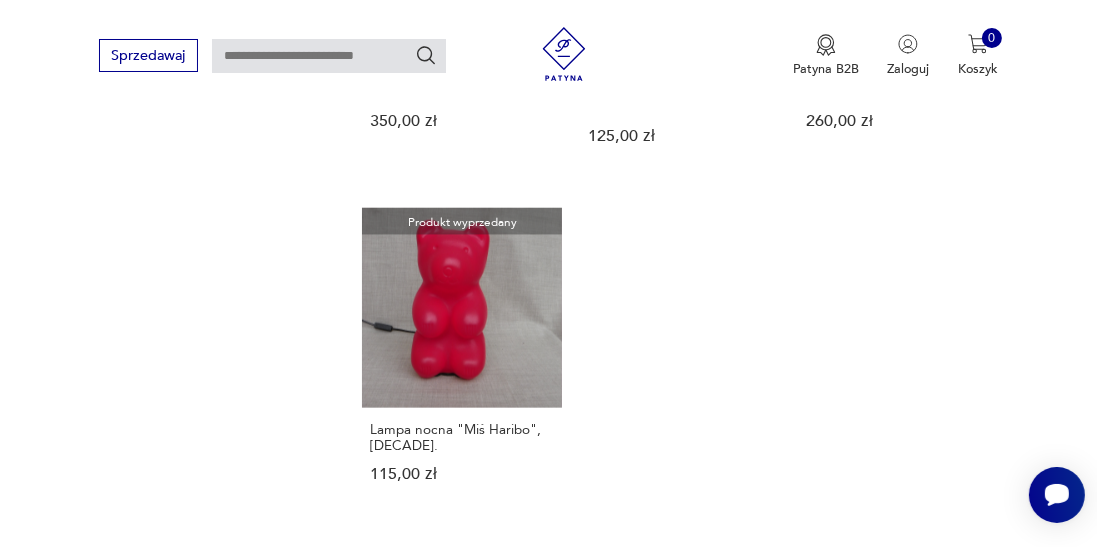 click on "26" at bounding box center (789, 597) 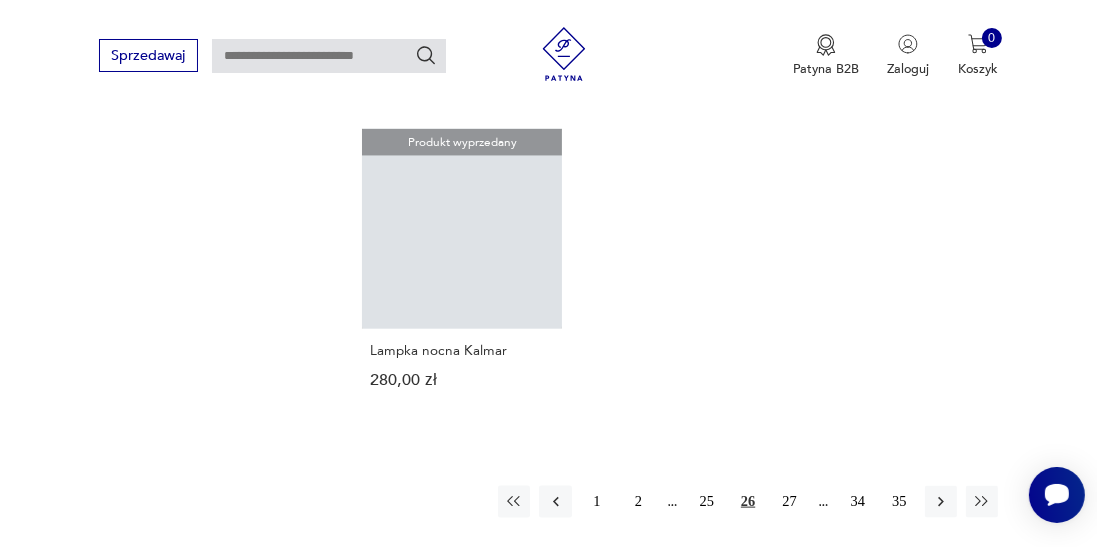 scroll, scrollTop: 2462, scrollLeft: 0, axis: vertical 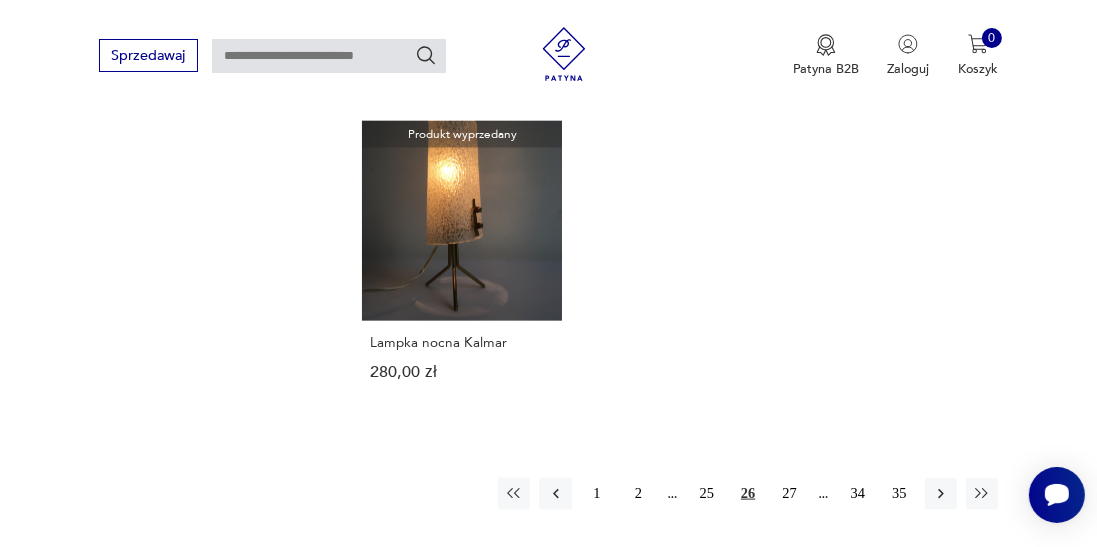 click on "27" at bounding box center (789, 494) 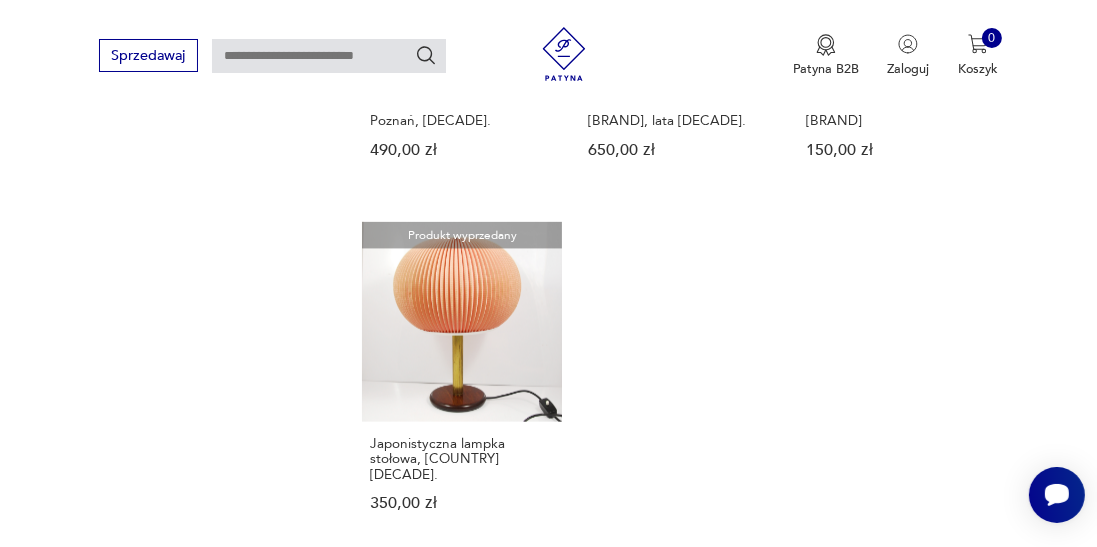 scroll, scrollTop: 2357, scrollLeft: 0, axis: vertical 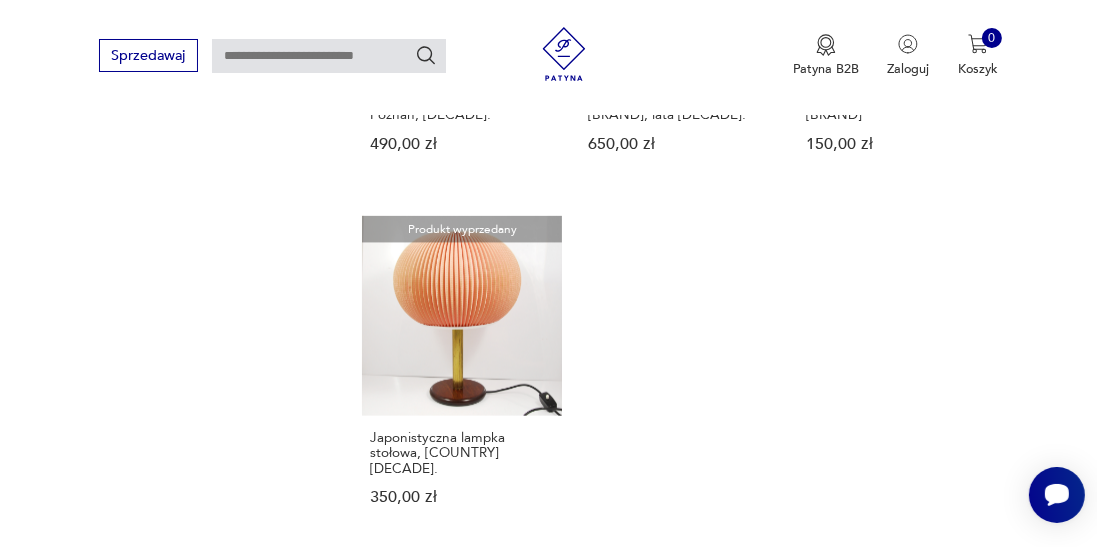 click on "28" at bounding box center (789, 620) 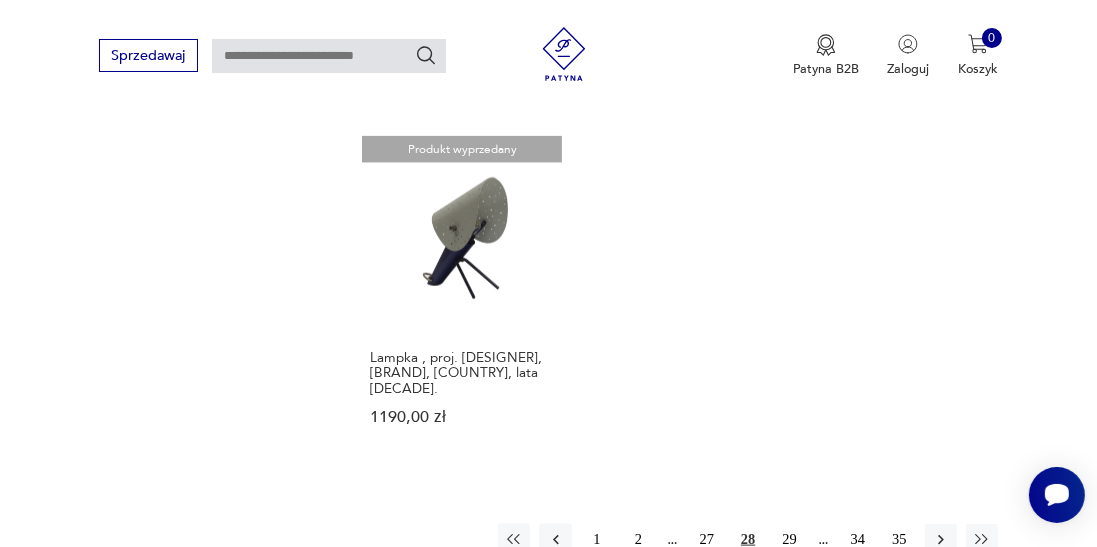 scroll, scrollTop: 2448, scrollLeft: 0, axis: vertical 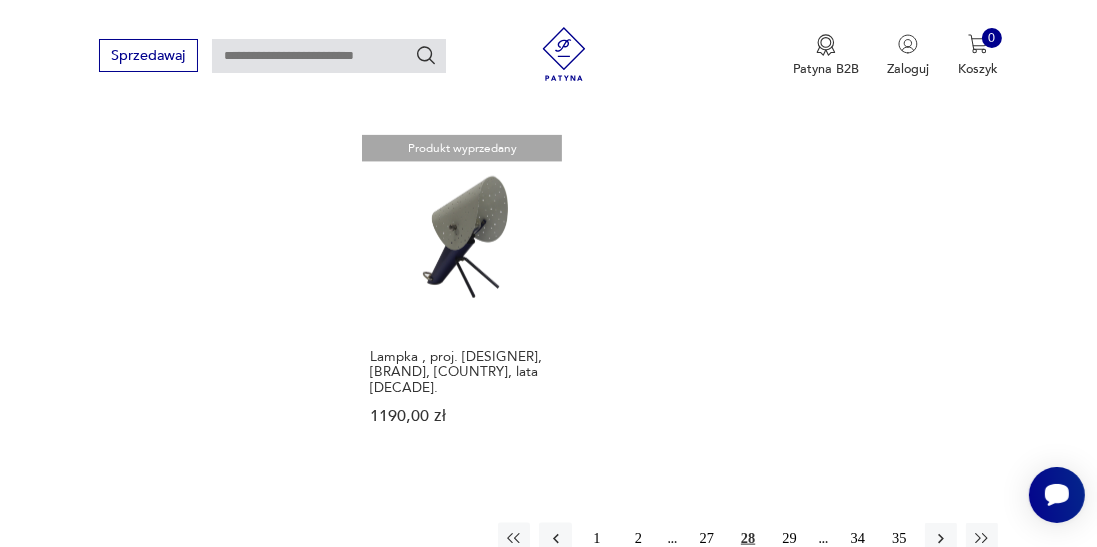 click on "29" at bounding box center [789, 539] 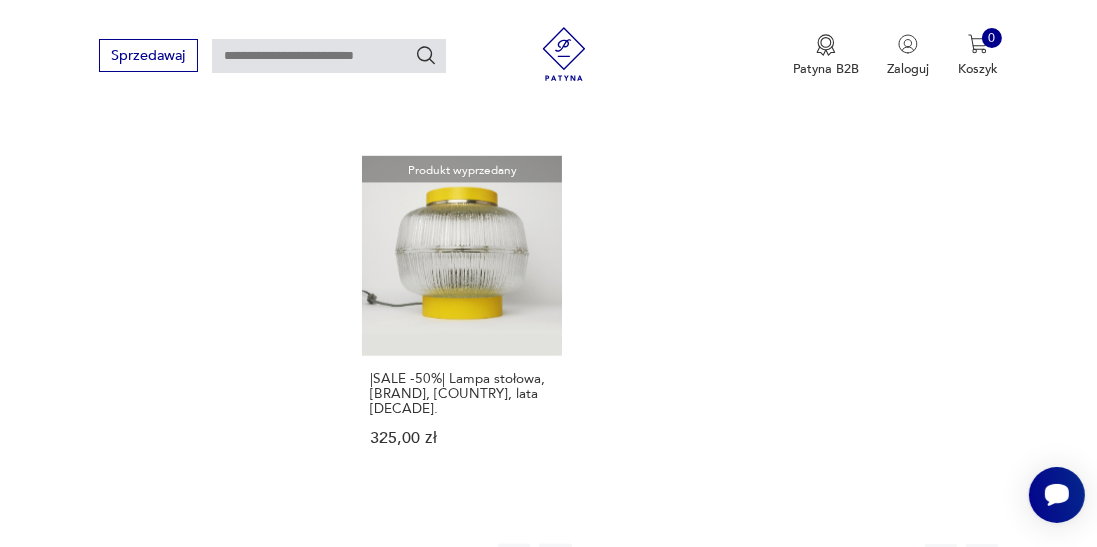 scroll, scrollTop: 2416, scrollLeft: 0, axis: vertical 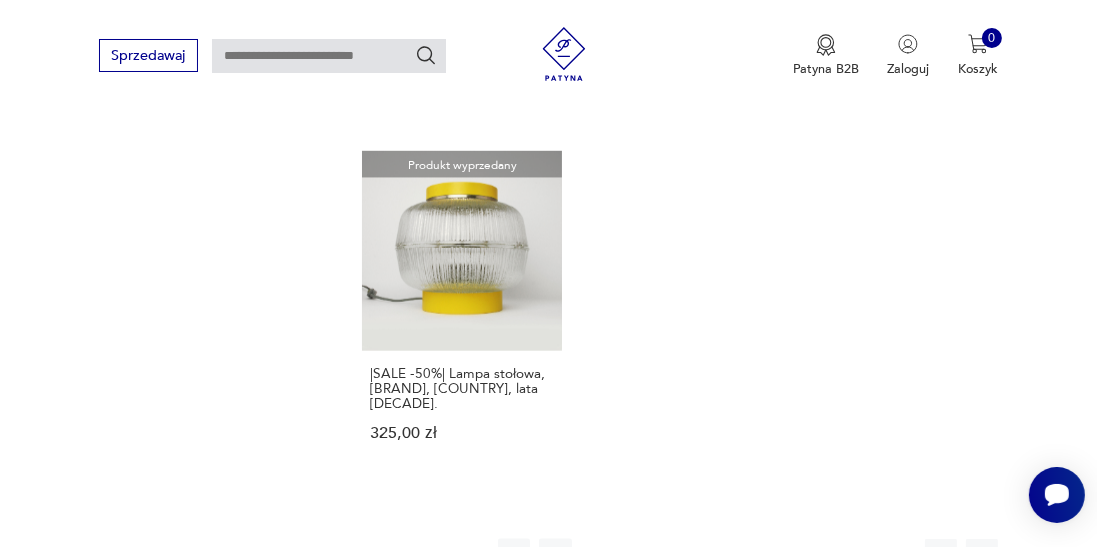 click on "30" at bounding box center (789, 555) 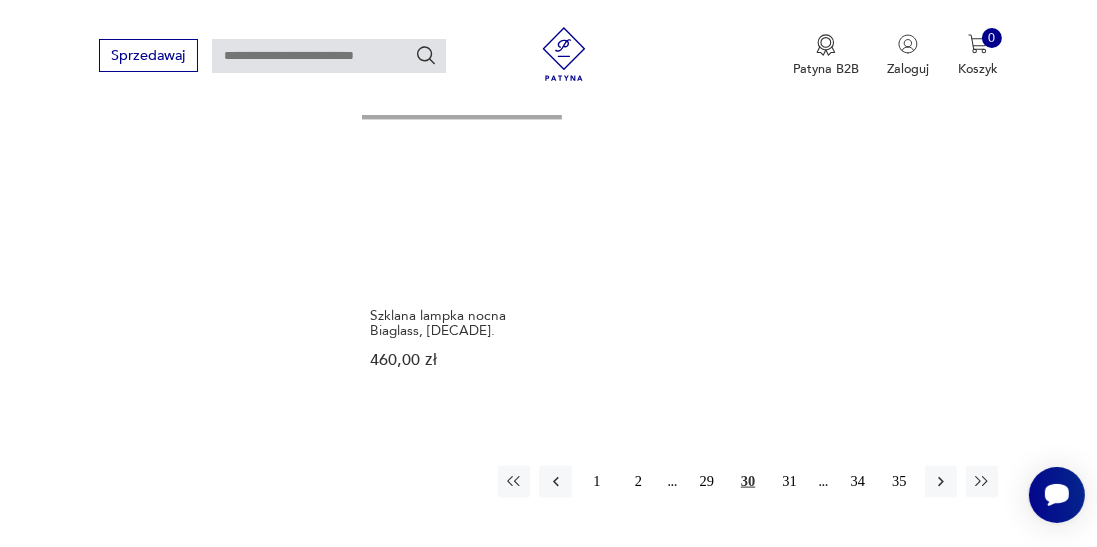 scroll, scrollTop: 2537, scrollLeft: 0, axis: vertical 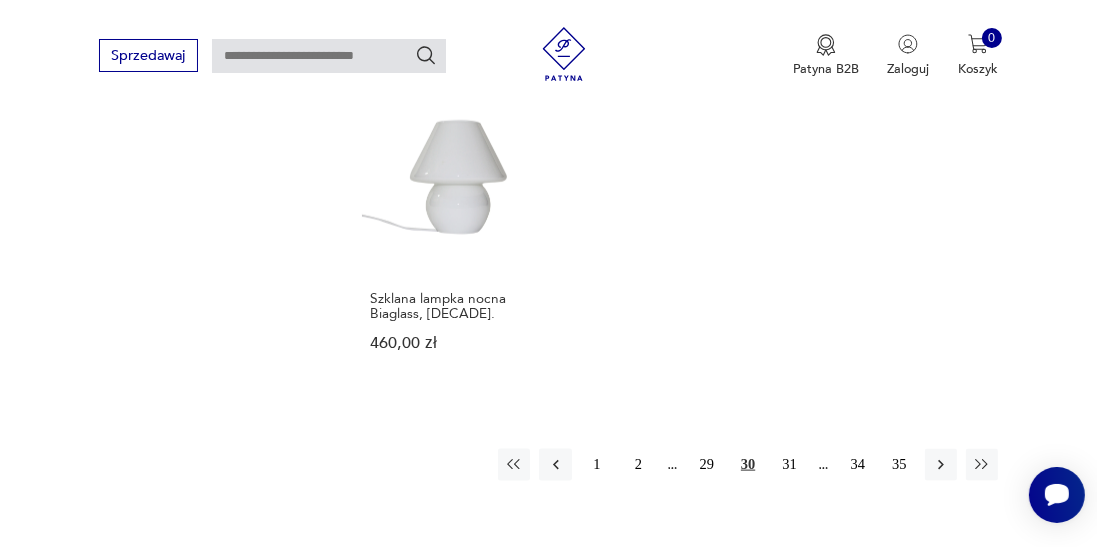 click on "31" at bounding box center (789, 465) 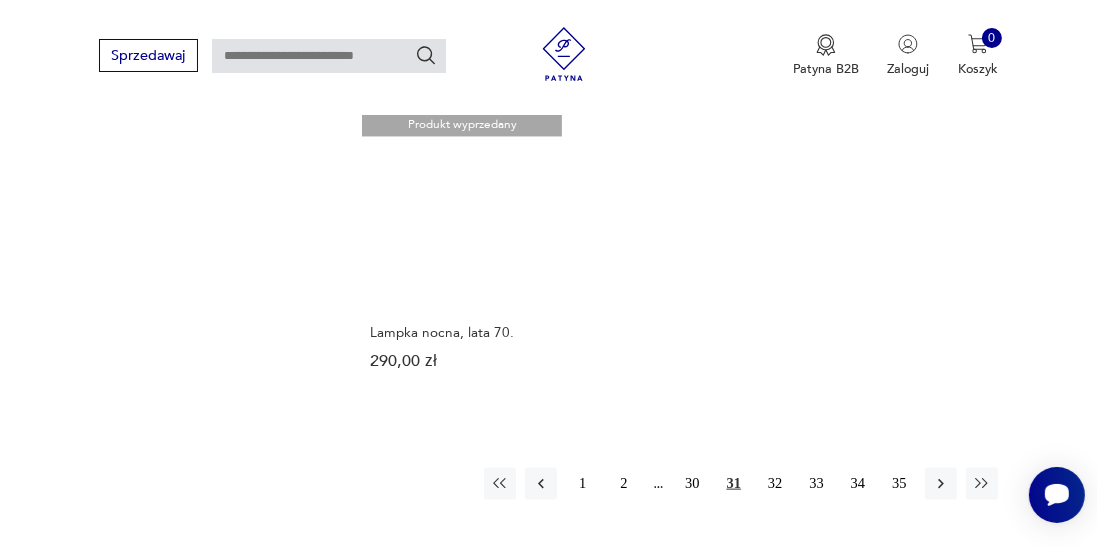 scroll, scrollTop: 2461, scrollLeft: 0, axis: vertical 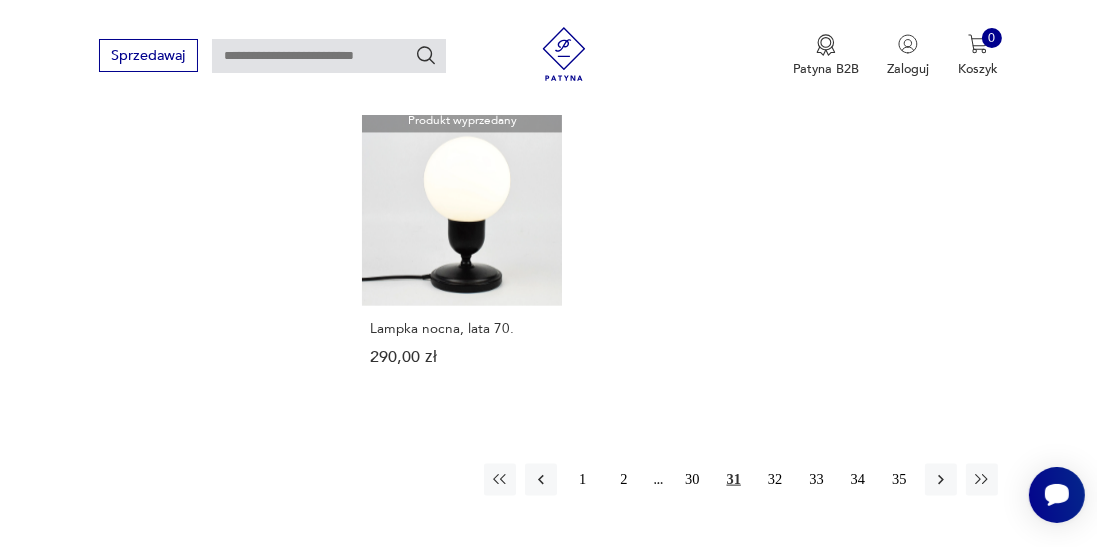 click on "32" at bounding box center [775, 480] 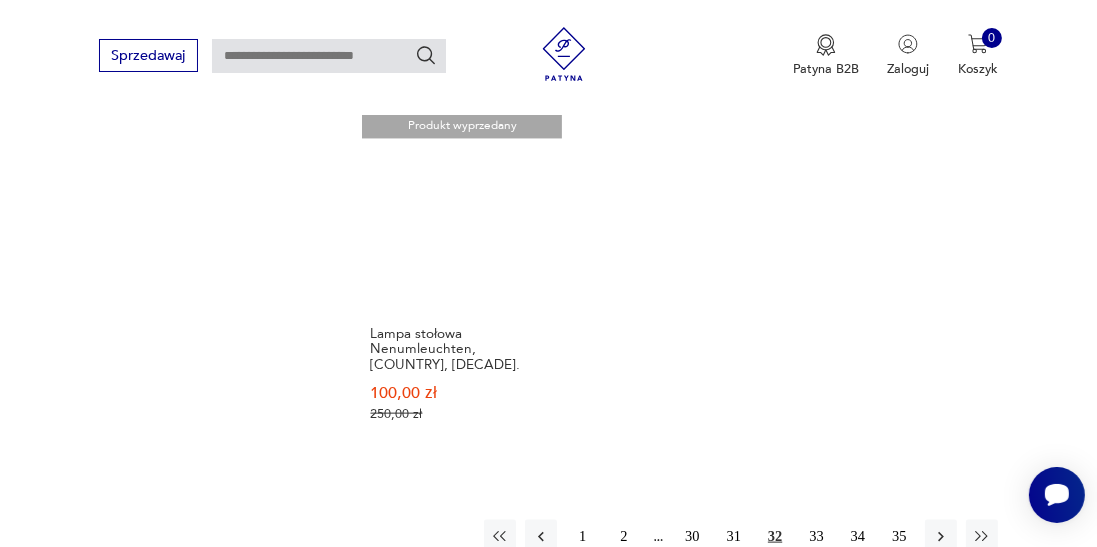 scroll, scrollTop: 2416, scrollLeft: 0, axis: vertical 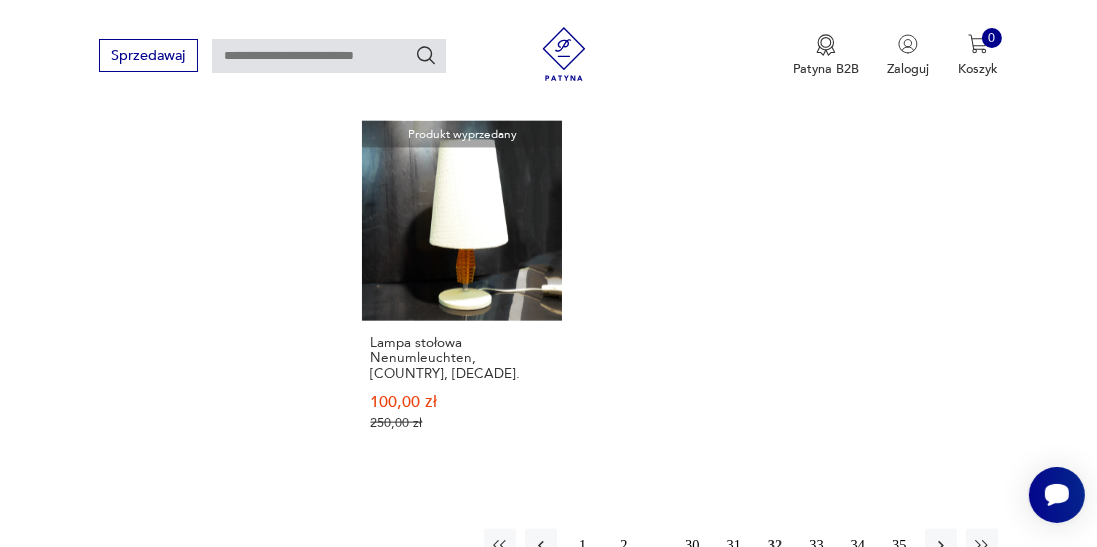 click on "33" at bounding box center (816, 545) 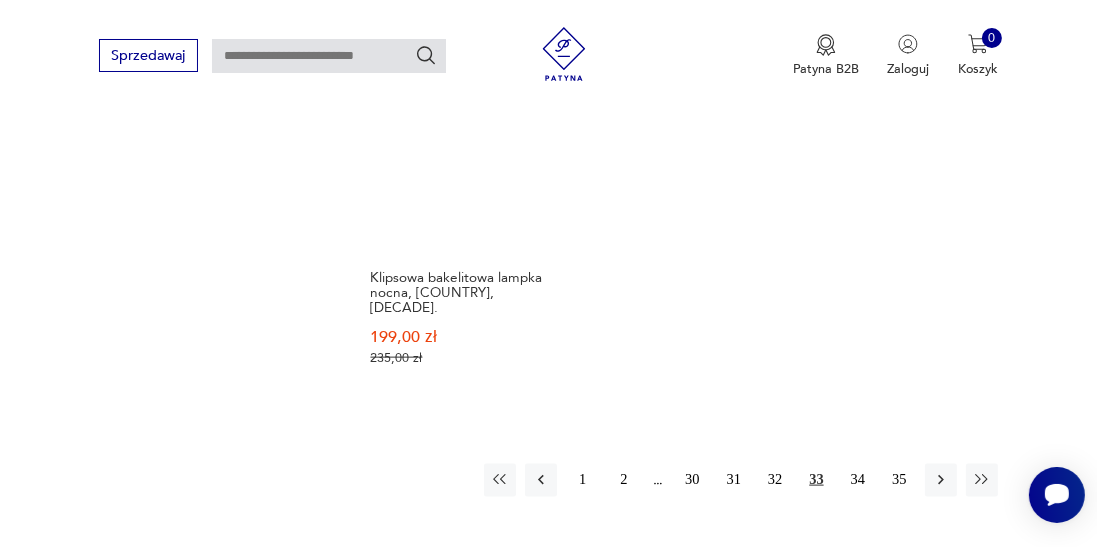 scroll, scrollTop: 2539, scrollLeft: 0, axis: vertical 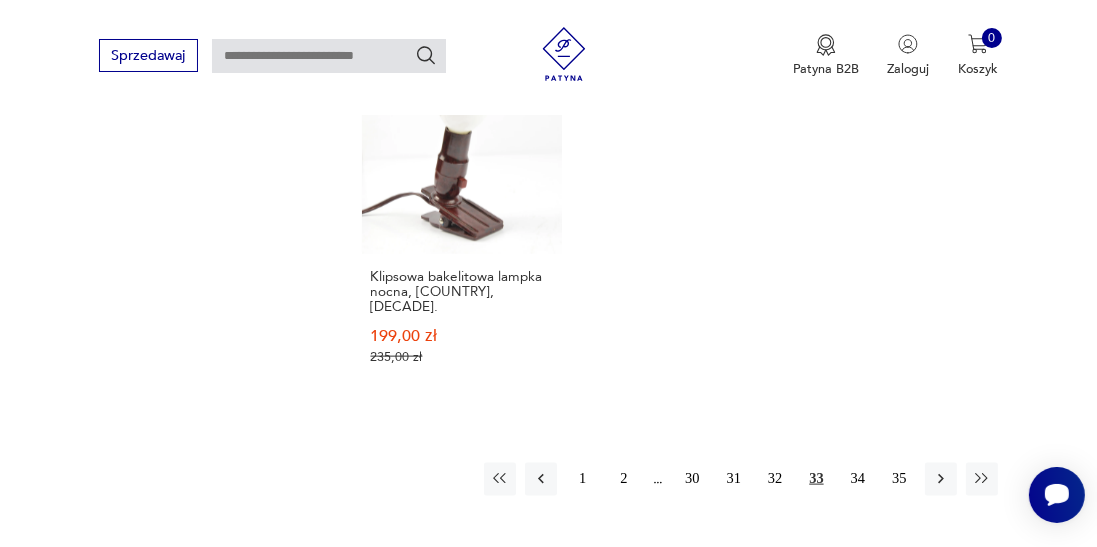 click on "34" at bounding box center [858, 479] 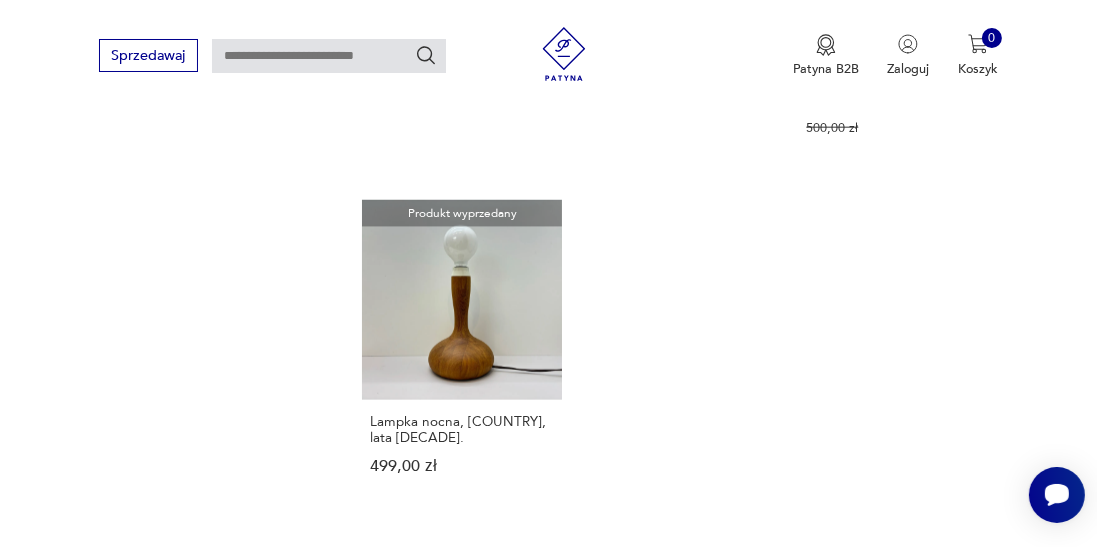 scroll, scrollTop: 2458, scrollLeft: 0, axis: vertical 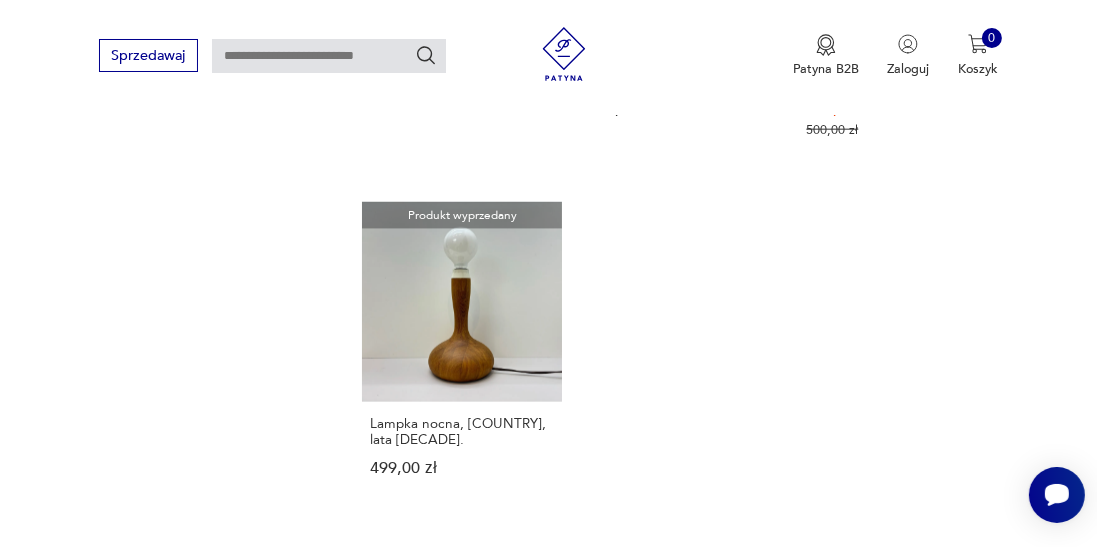 click on "35" at bounding box center [899, 591] 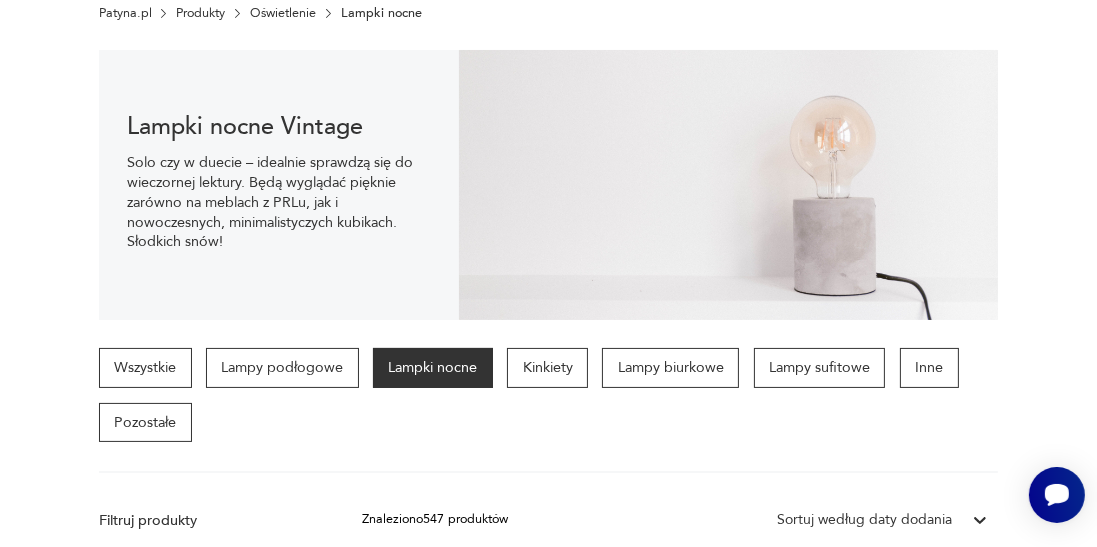 scroll, scrollTop: 0, scrollLeft: 0, axis: both 